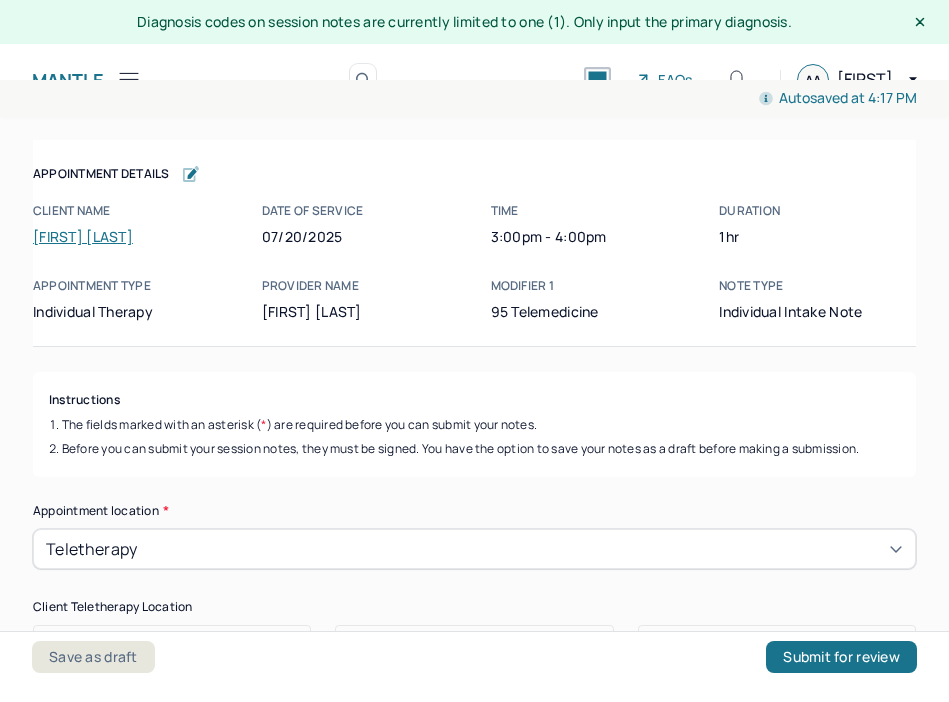 scroll, scrollTop: 36, scrollLeft: 0, axis: vertical 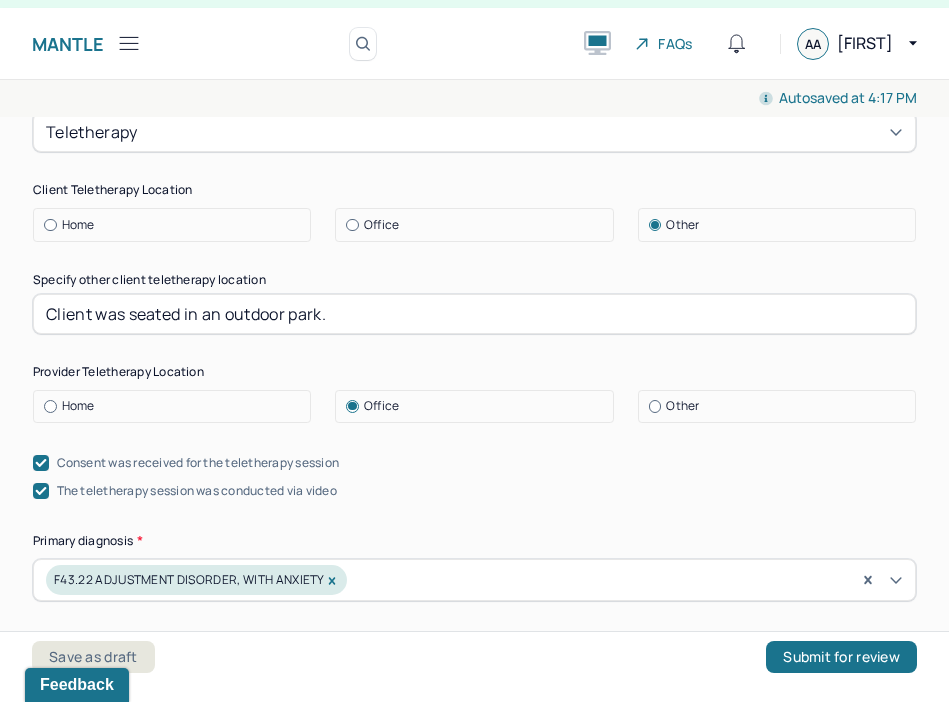click on "Client was seated in an outdoor park." at bounding box center [474, 314] 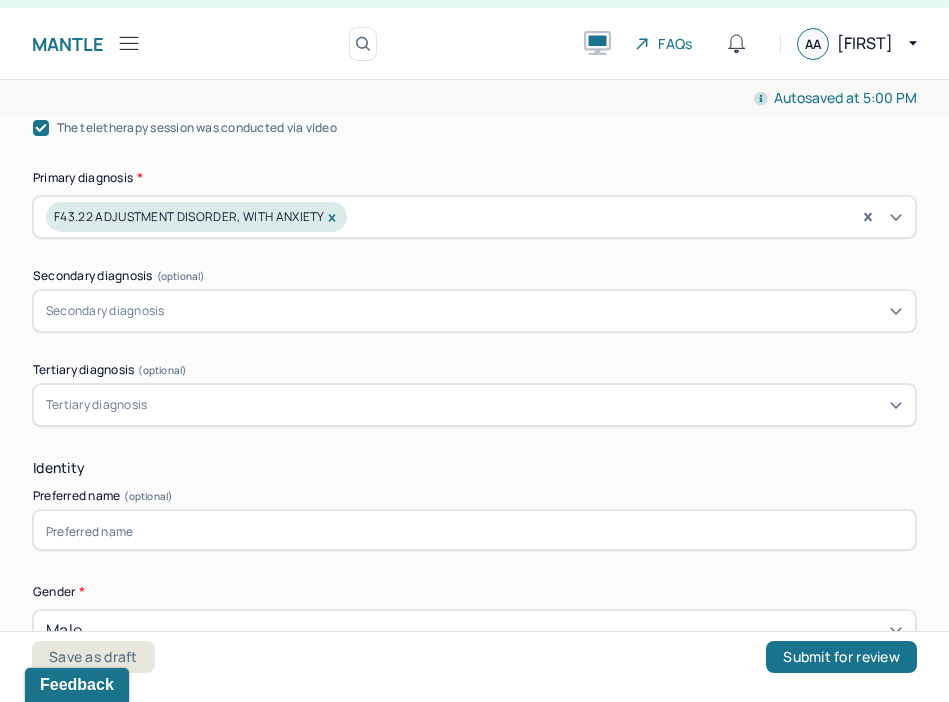 type on "Client was seated in an outdoor park" 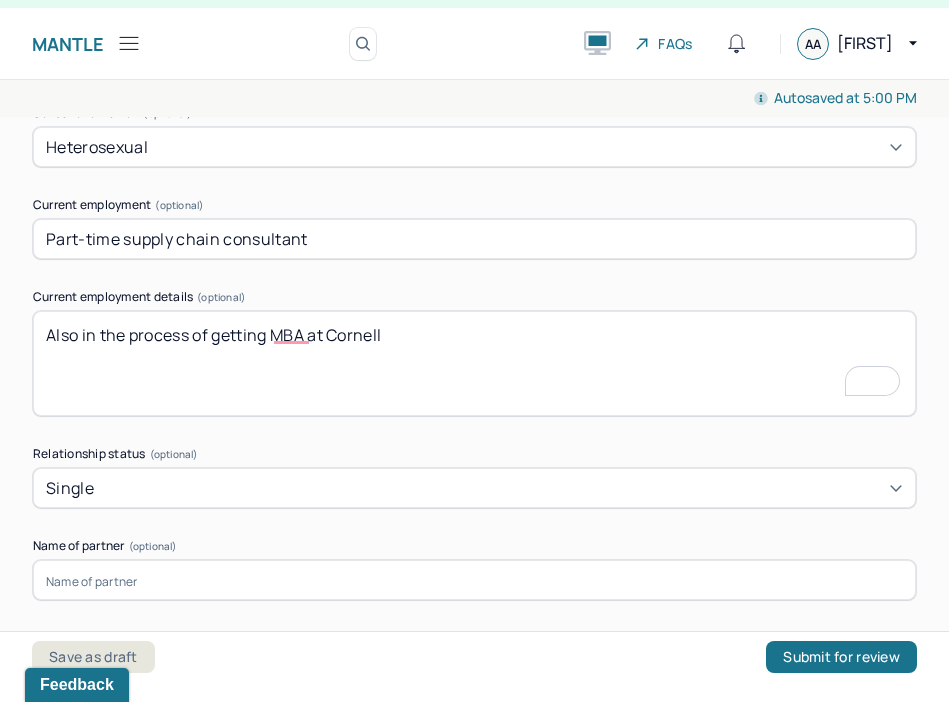 drag, startPoint x: 78, startPoint y: 329, endPoint x: -64, endPoint y: 329, distance: 142 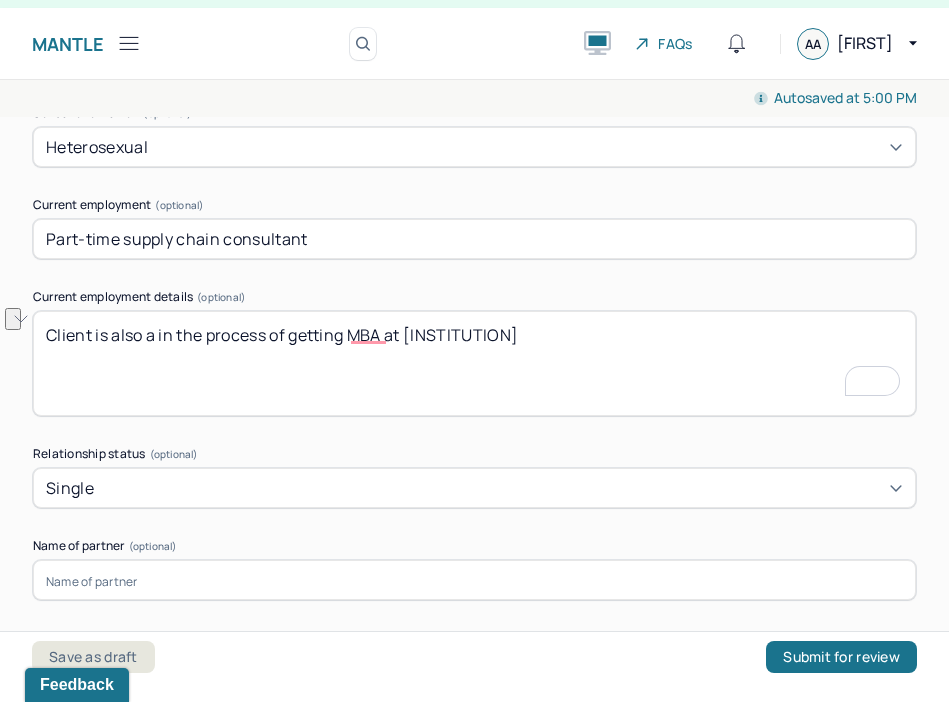drag, startPoint x: 453, startPoint y: 337, endPoint x: 145, endPoint y: 331, distance: 308.05844 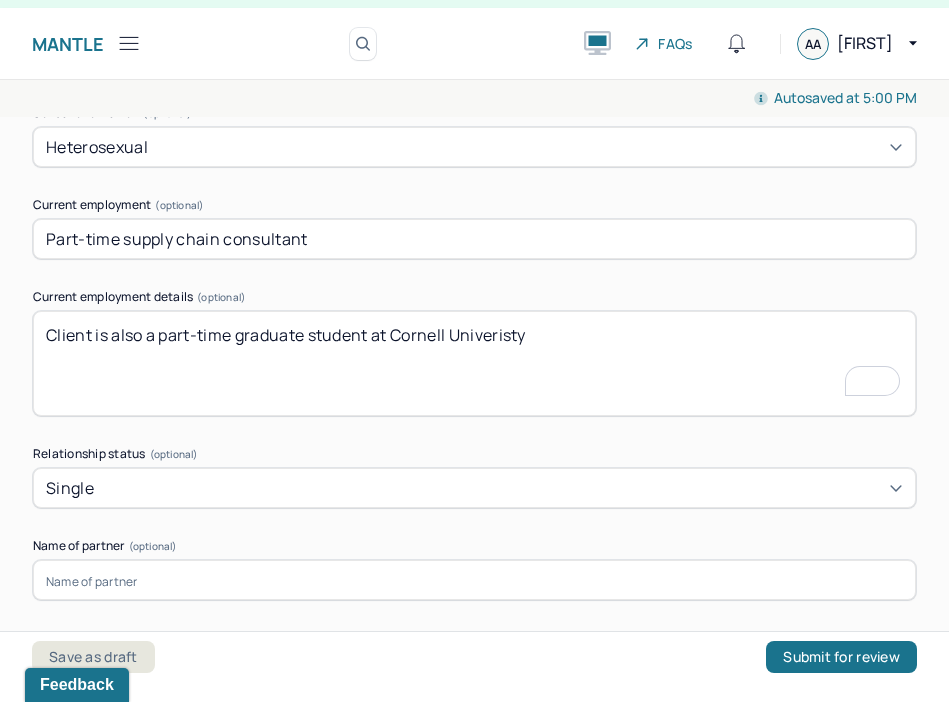 click on "Client is also a part-time graduate student at Cornell Univeristy" at bounding box center (474, 363) 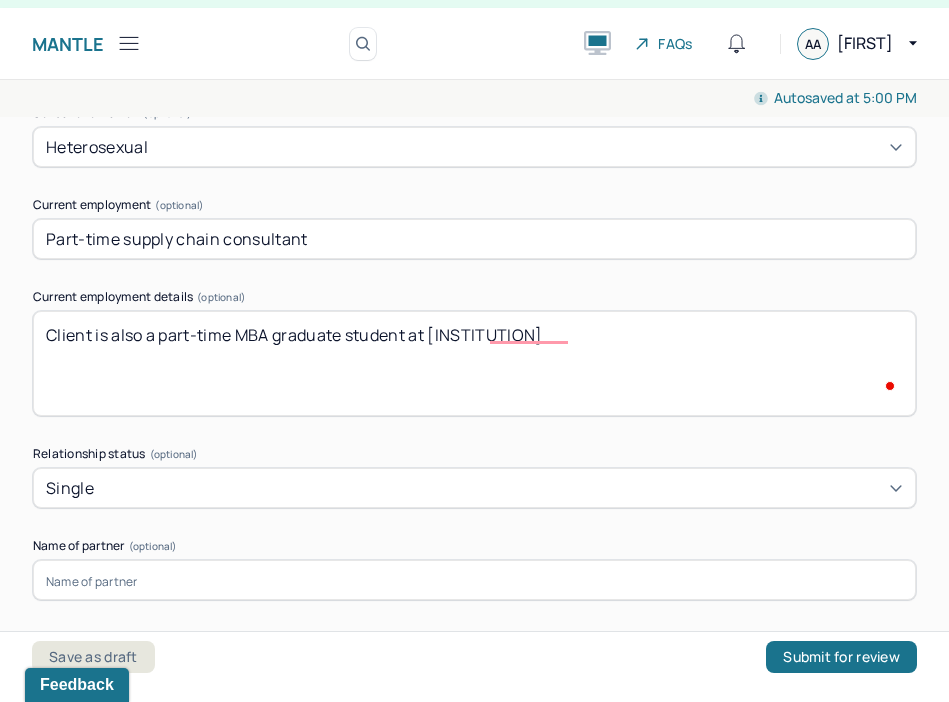 click on "Client is also a part-time graduate student at Cornell Univeristy" at bounding box center (474, 363) 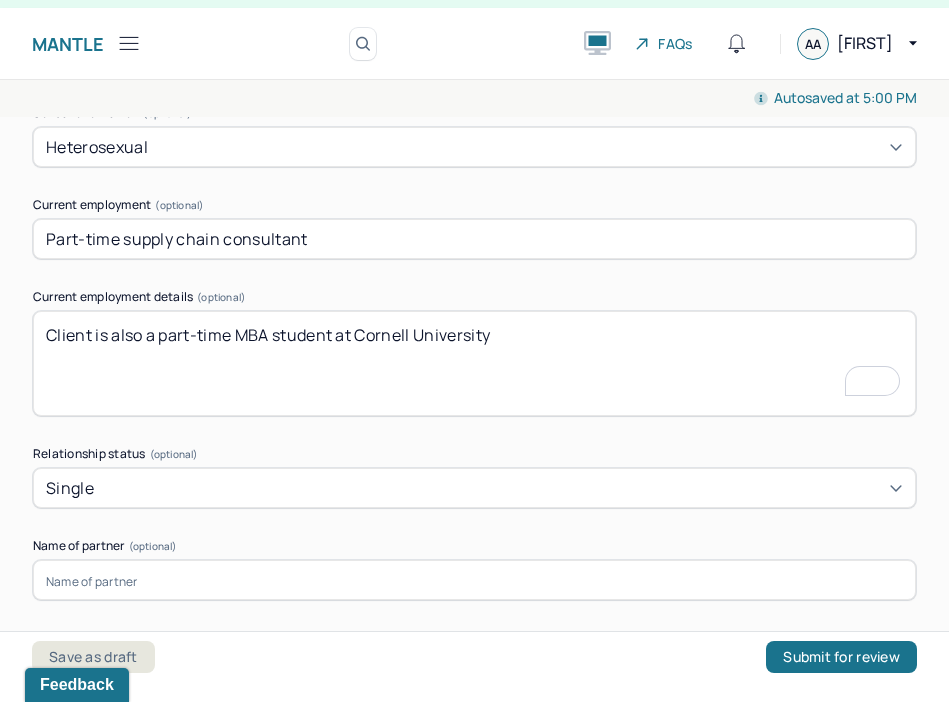 drag, startPoint x: 553, startPoint y: 325, endPoint x: 333, endPoint y: 325, distance: 220 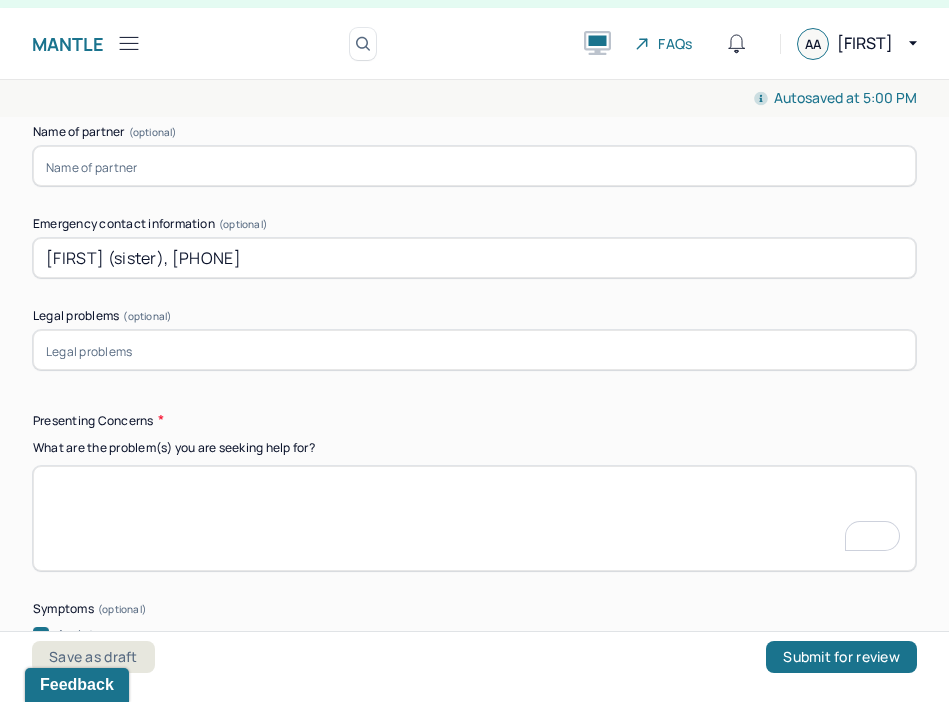 type on "Client is also a part-time MBA student" 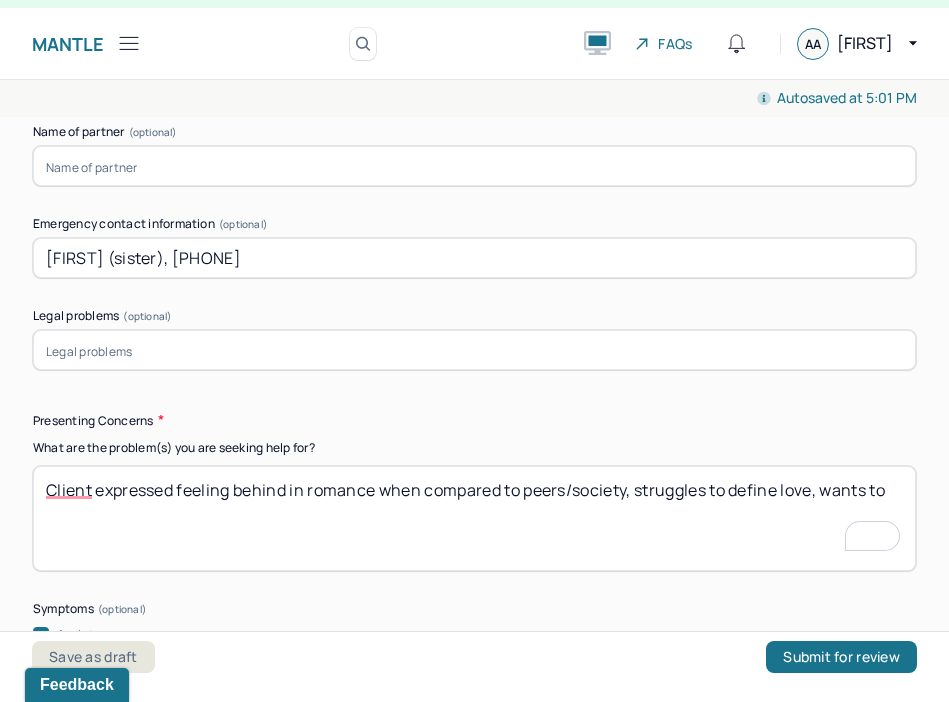 scroll, scrollTop: 5209, scrollLeft: 0, axis: vertical 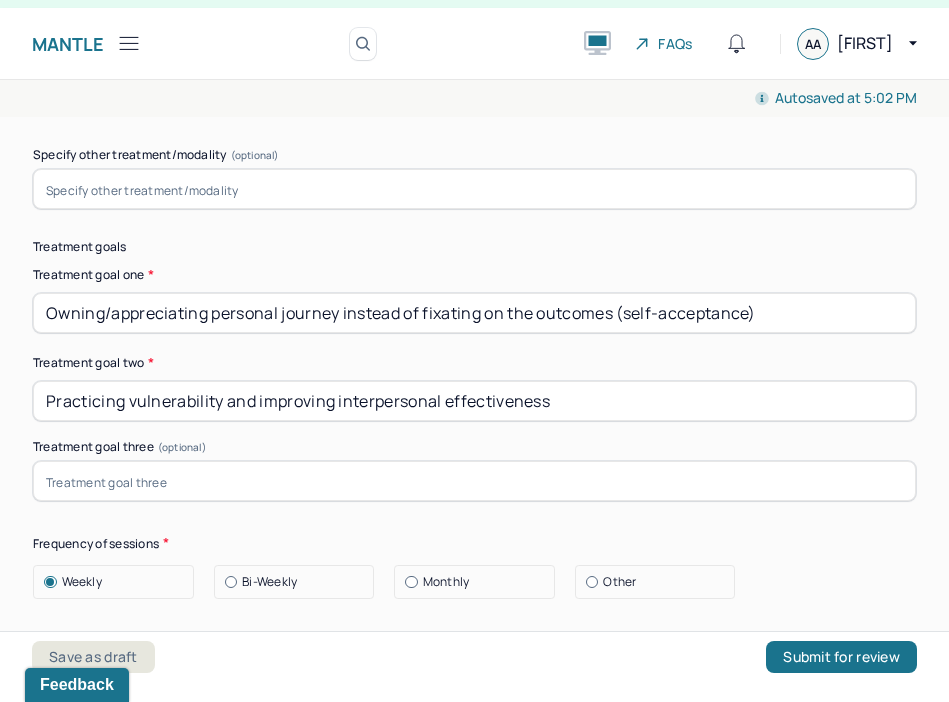 type on "Client expressed feeling behind in romance when compared to peers/society, struggles to define love, wants to" 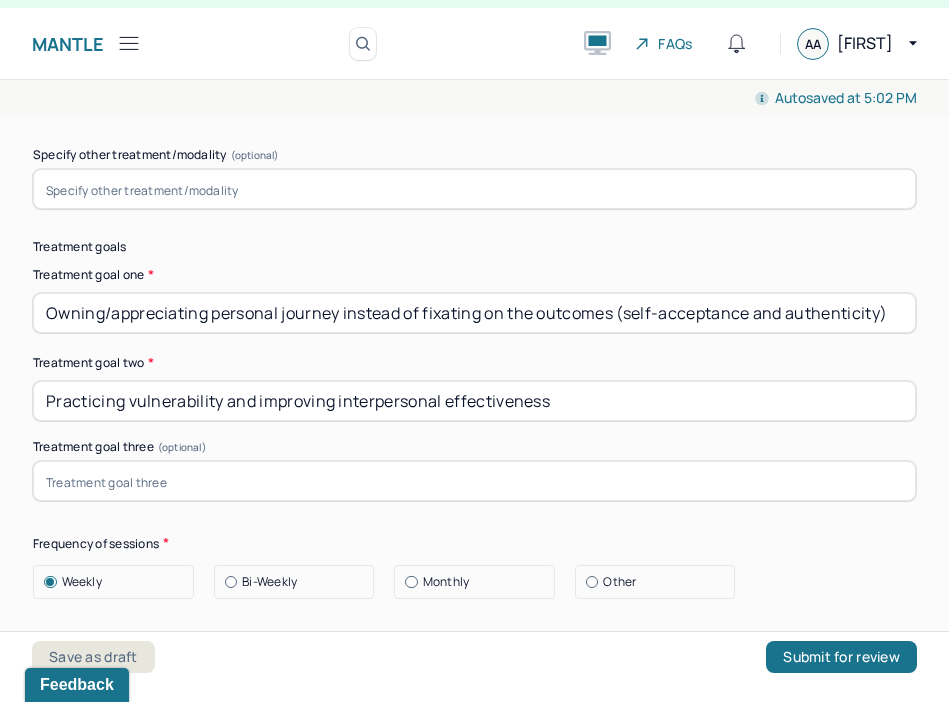 type on "Owning/appreciating personal journey instead of fixating on the outcomes (self-acceptance and authenticity)" 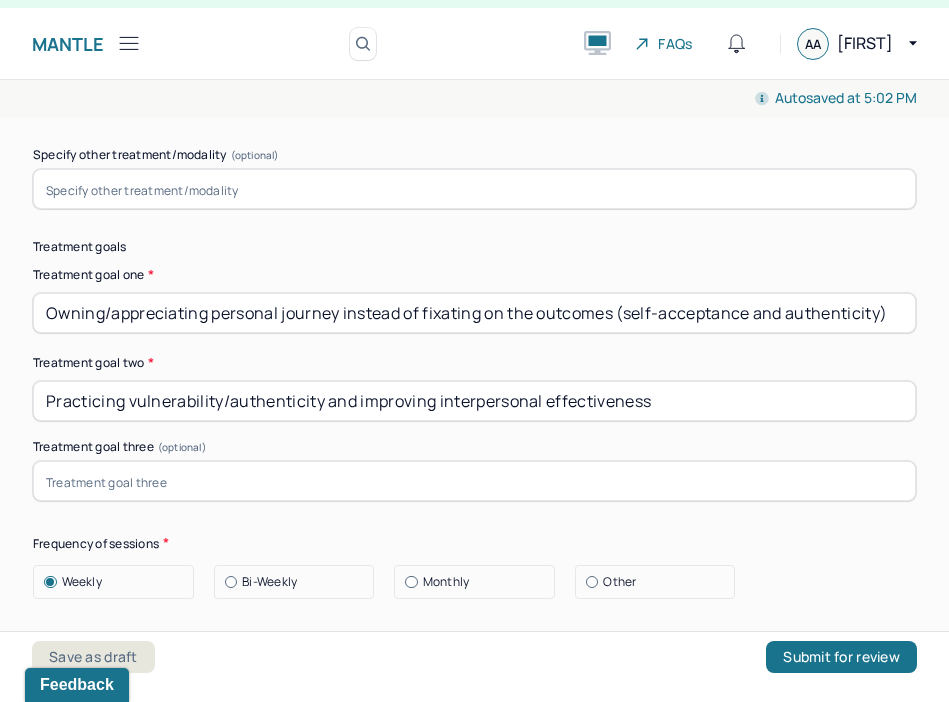type on "Practicing vulnerability/authenticity and improving interpersonal effectiveness" 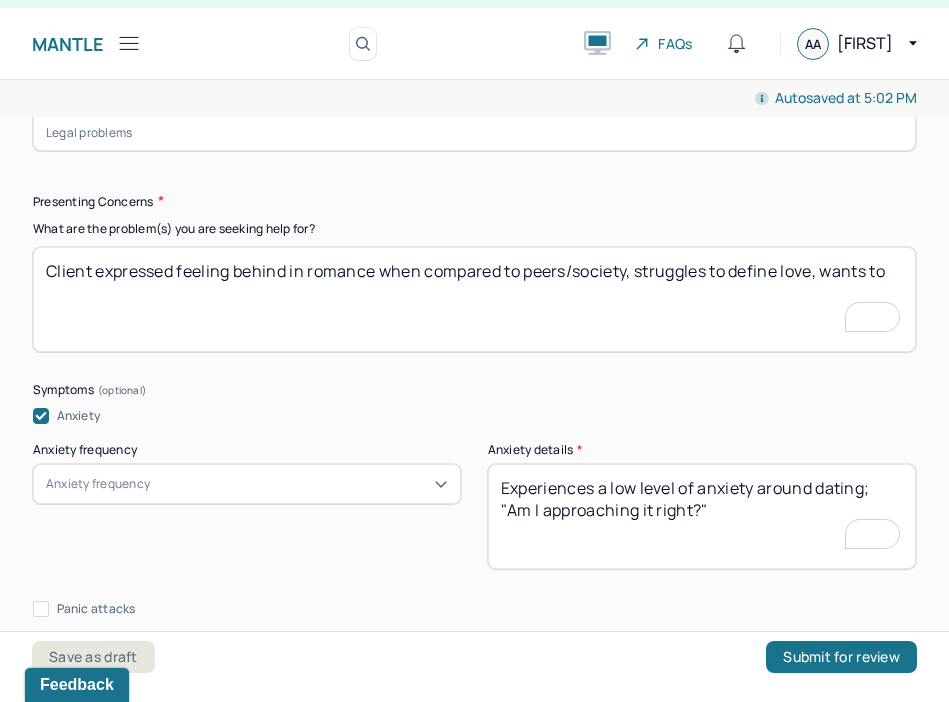 type on "Owning/appreciating personal journey instead of fixating on the outcomes (self-acceptance)" 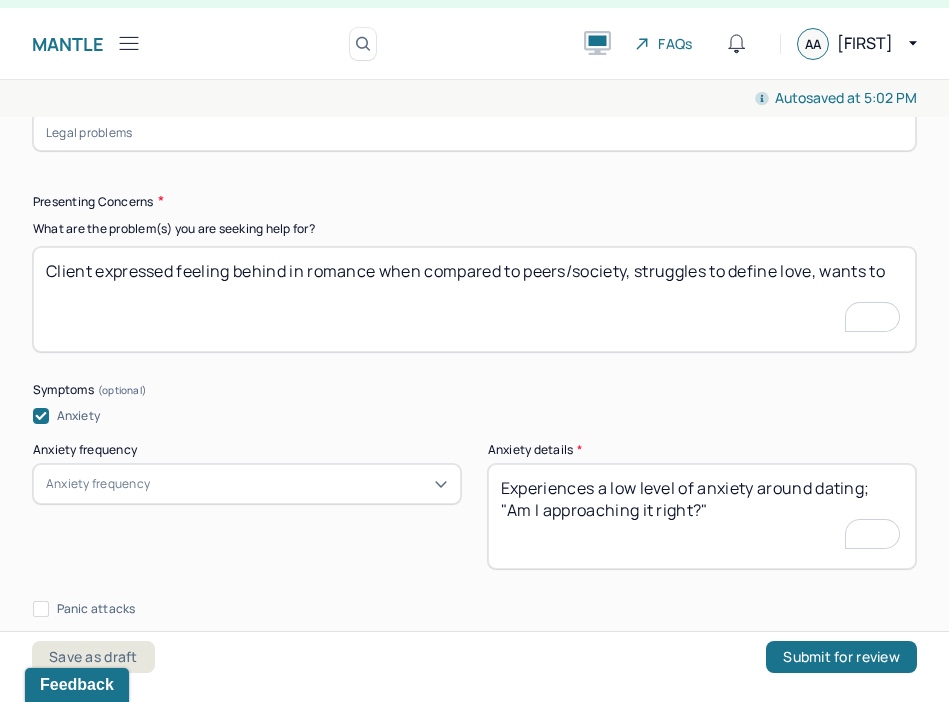 click on "Experiences a low level of anxiety around dating; "Am I approaching it right?"" at bounding box center (702, 516) 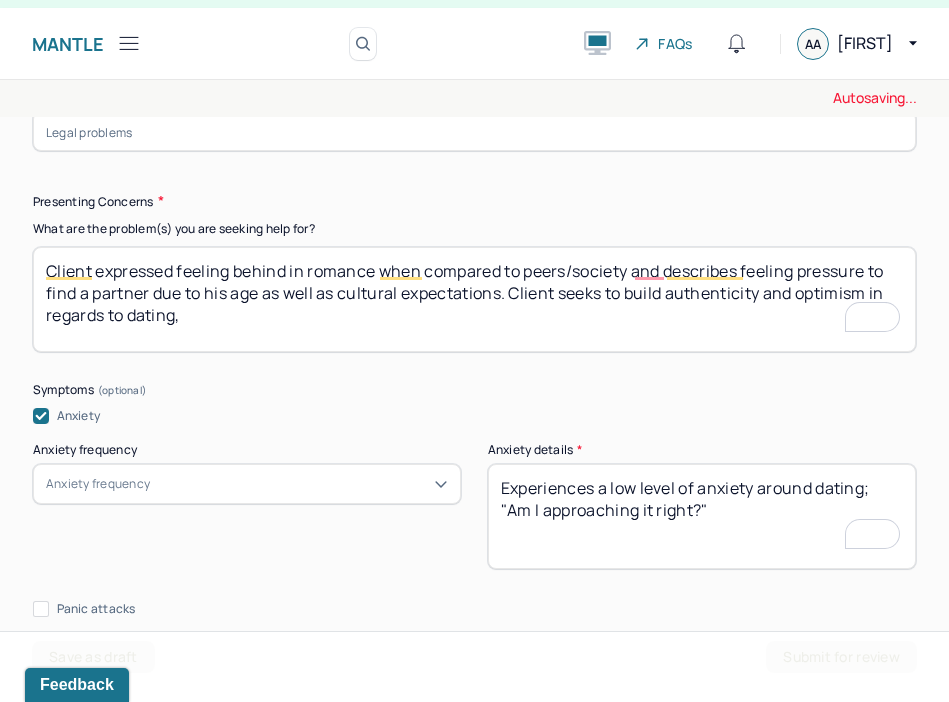 click on "Client expressed feeling behind in romance when compared to peers/society and describes feeling pressure to find a partner due to his age as well as cultural expectations. Client seeks to build authenticity and optimism in dating," at bounding box center [474, 299] 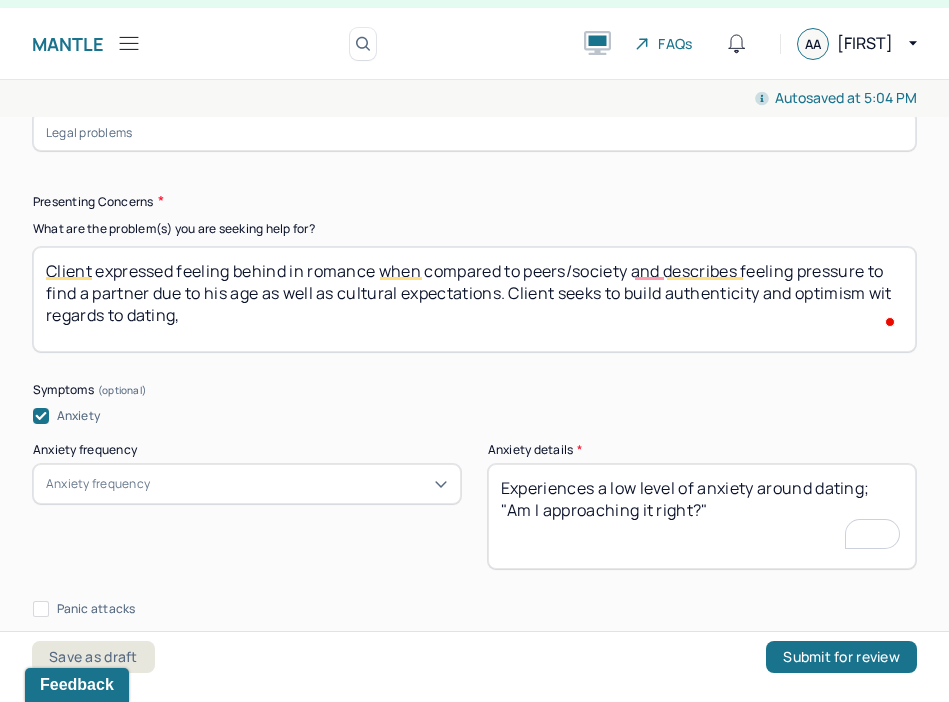 type on "Client expressed feeling behind in romance when compared to peers/society and describes feeling pressure to find a partner due to his age as well as cultural expectations. Client seeks to build authenticity and optimism with regards to dating," 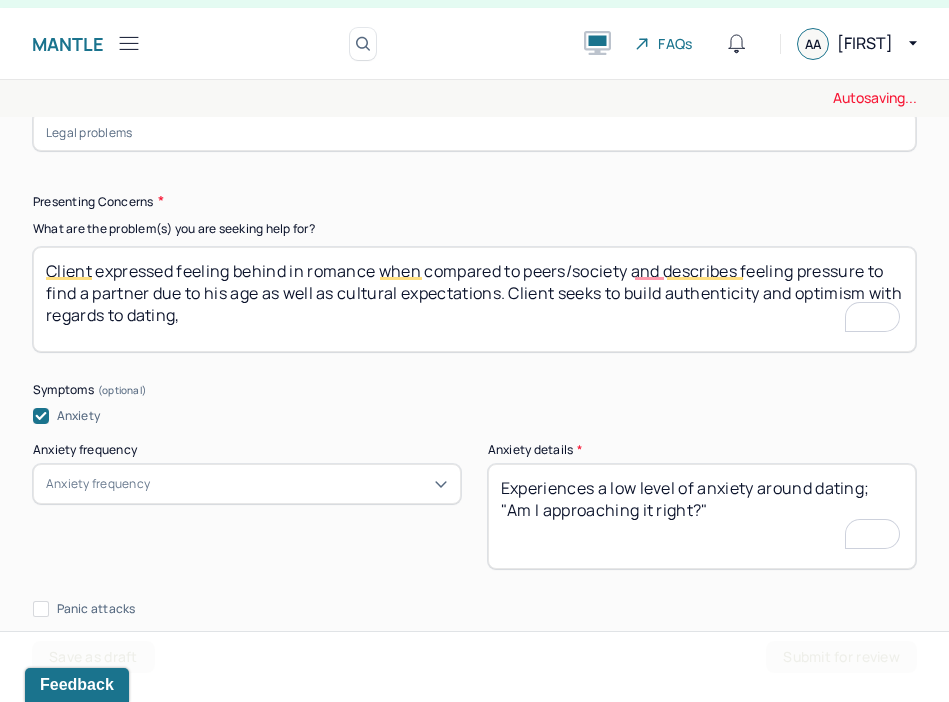 click on "Client expressed feeling behind in romance when compared to peers/society and describes feeling pressure to find a partner due to his age as well as cultural expectations. Client seeks to build authenticity and optimism in regards to dating," at bounding box center [474, 299] 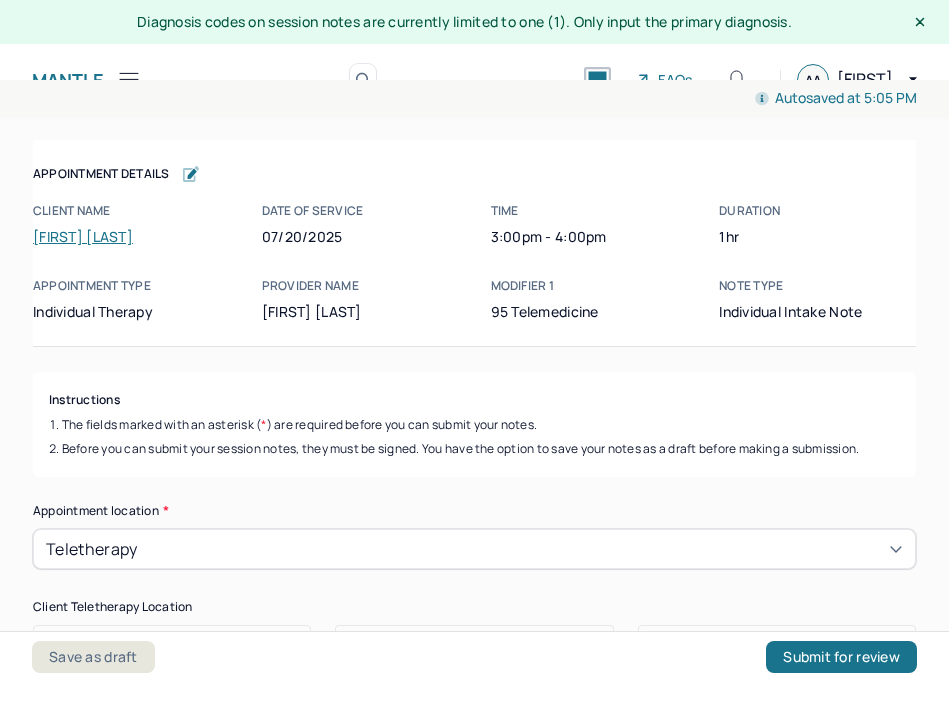 scroll, scrollTop: 36, scrollLeft: 0, axis: vertical 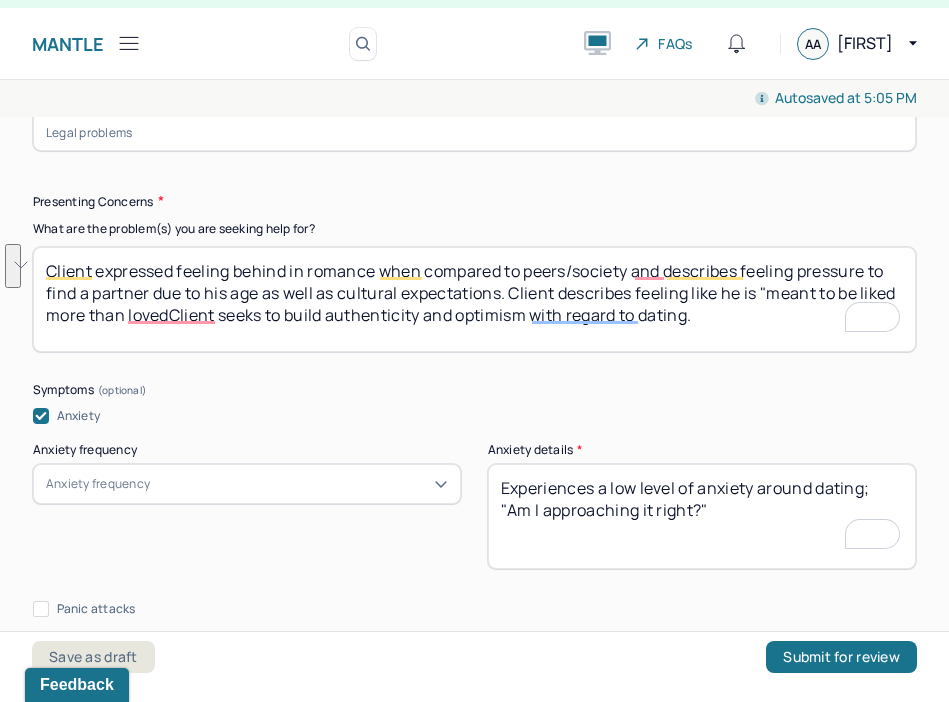 drag, startPoint x: 696, startPoint y: 290, endPoint x: 169, endPoint y: 317, distance: 527.6912 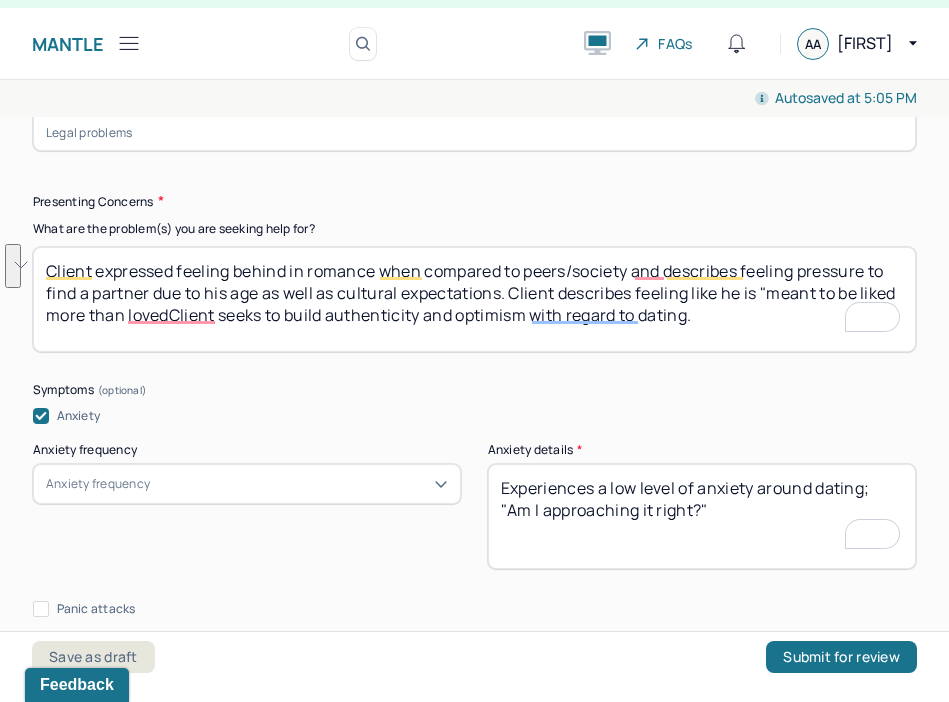 click on "Client expressed feeling behind in romance when compared to peers/society and describes feeling pressure to find a partner due to his age as well as cultural expectations. Client describes feeling like he is "meant to be liked more than lovedClient seeks to build authenticity and optimism with regard to dating." at bounding box center (474, 299) 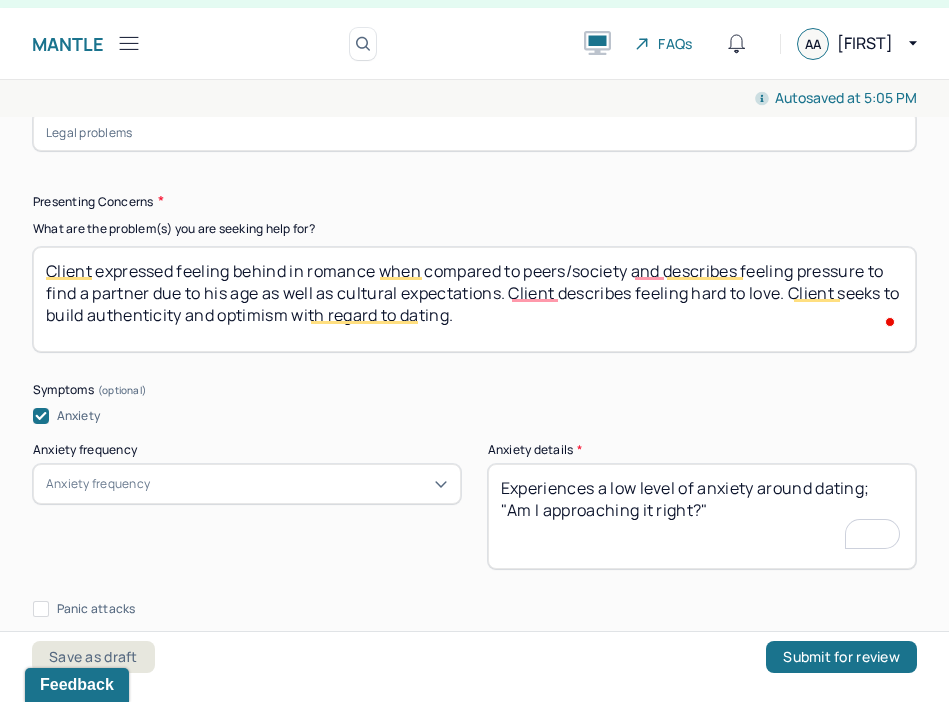 click on "Client expressed feeling behind in romance when compared to peers/society and describes feeling pressure to find a partner due to his age as well as cultural expectations. Client describes feeling like he is "meant to be liked more than lovedClient seeks to build authenticity and optimism with regard to dating." at bounding box center (474, 299) 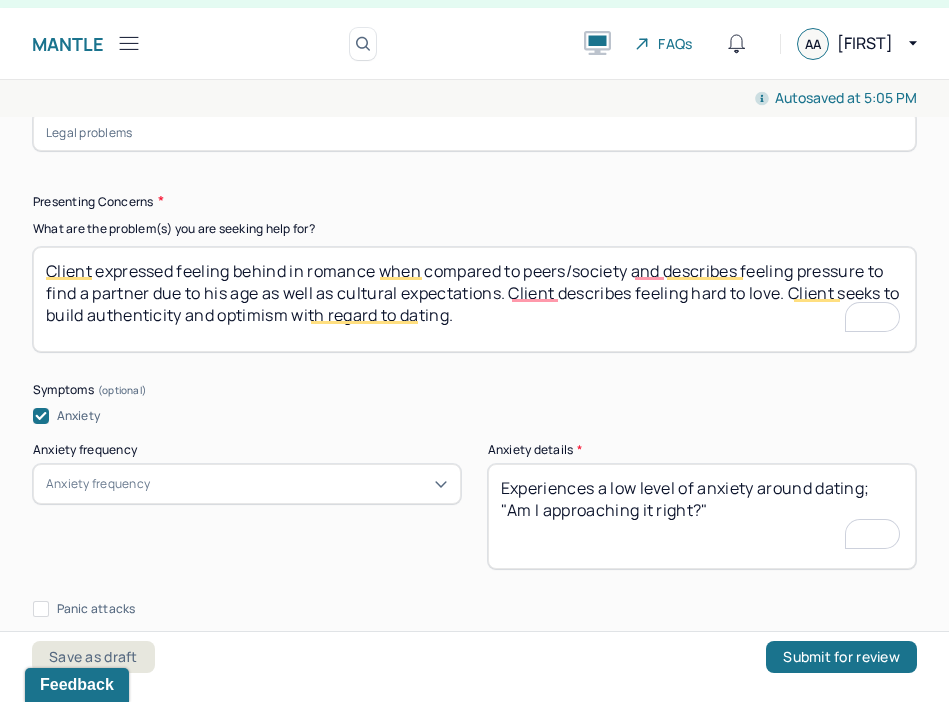type on "Client expressed feeling behind in romance when compared to peers/society and describes feeling pressure to find a partner due to his age as well as cultural expectations. Client describes feeling hard to love. Client seeks to build authenticity and optimism with regard to dating." 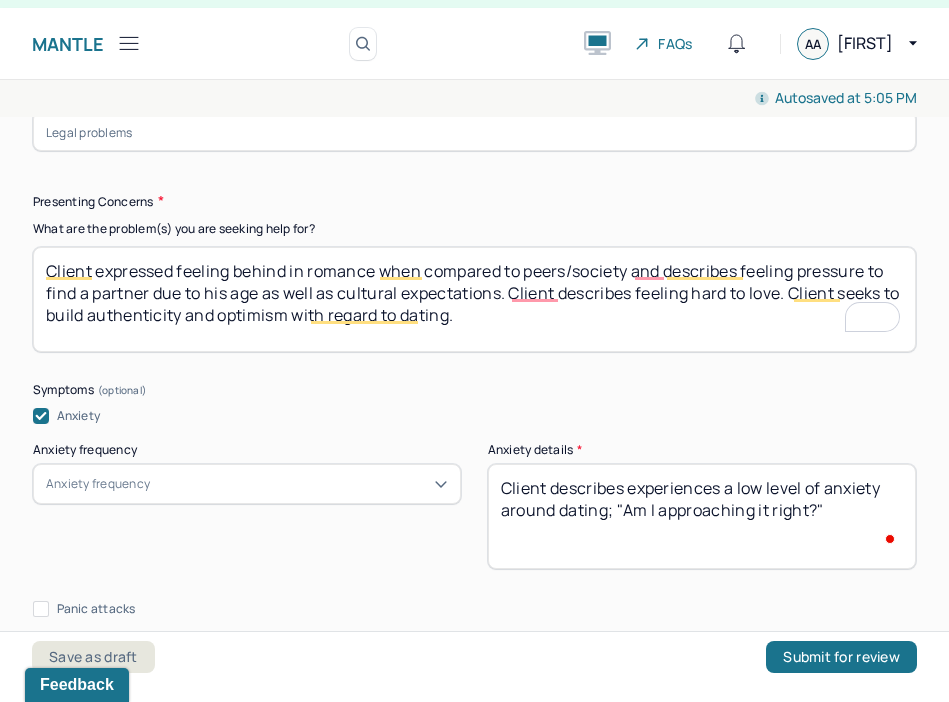 click on "Experiences a low level of anxiety around dating; "Am I approaching it right?"" at bounding box center [702, 516] 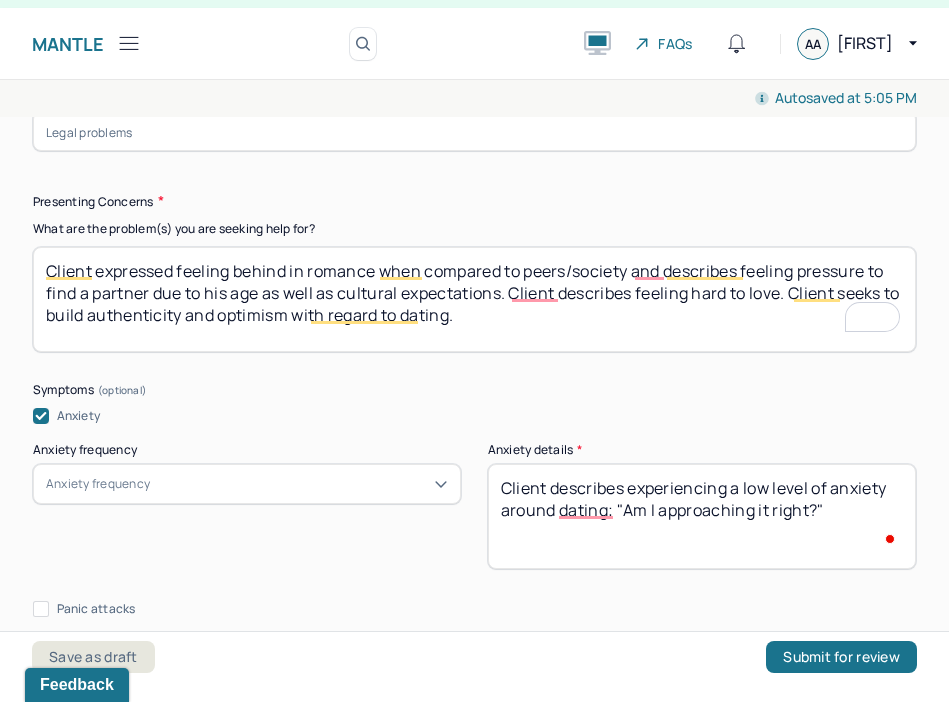 click on "Client describes experiences a low level of anxiety around dating; "Am I approaching it right?"" at bounding box center [702, 516] 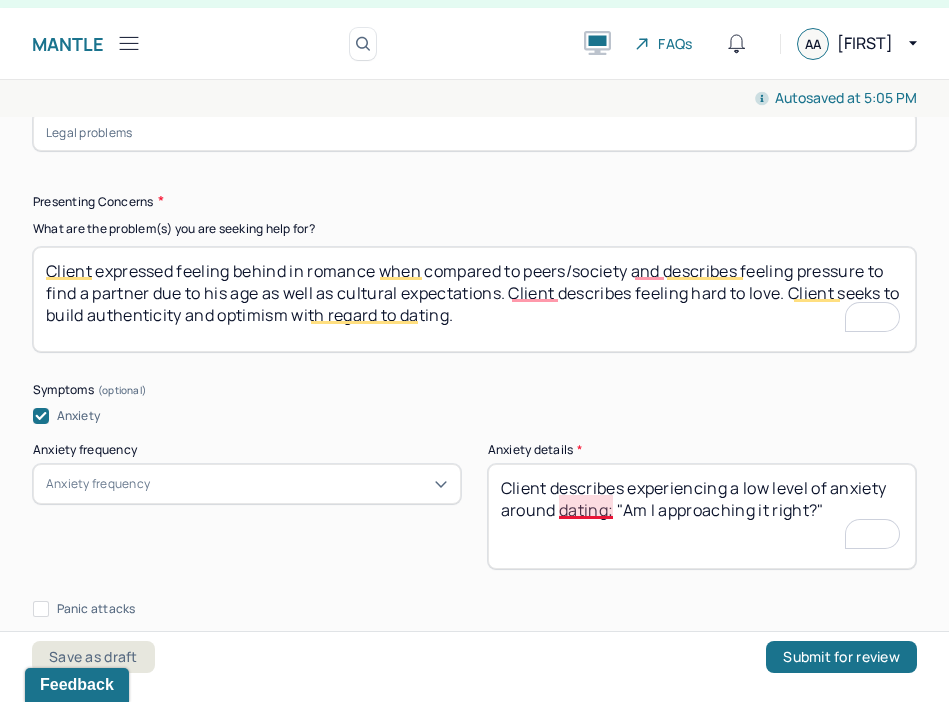 click on "Client describes experiences a low level of anxiety around dating; "Am I approaching it right?"" at bounding box center [702, 516] 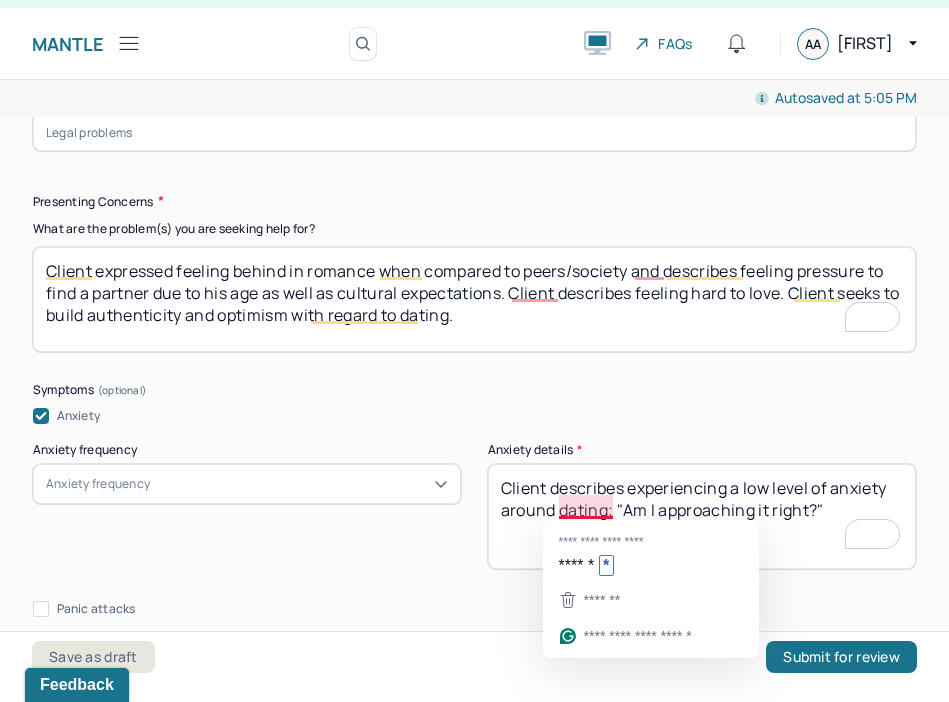 drag, startPoint x: 610, startPoint y: 507, endPoint x: 916, endPoint y: 500, distance: 306.08005 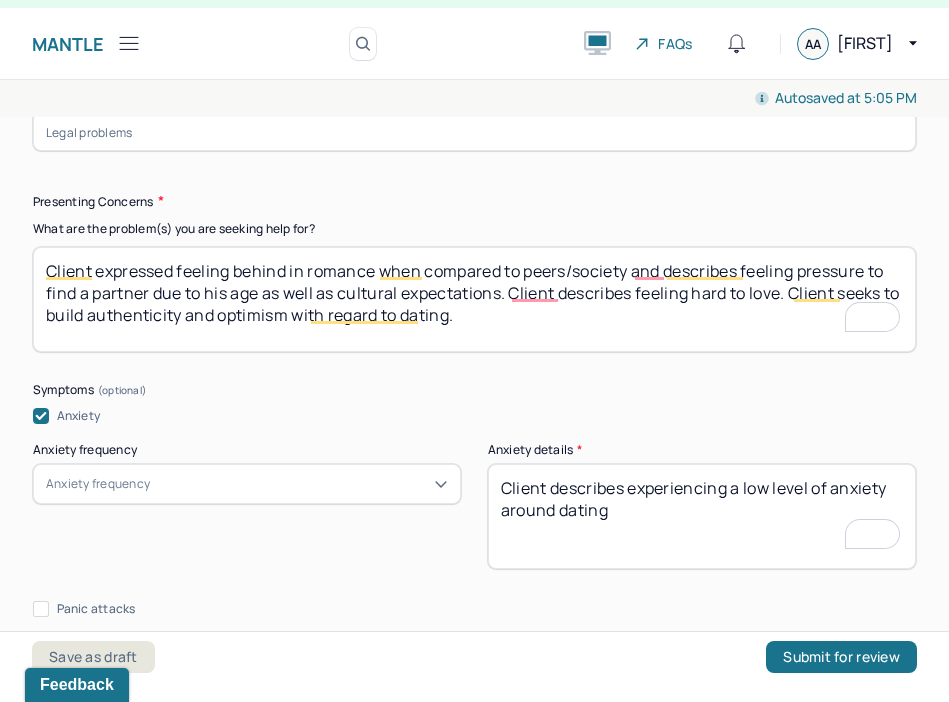 drag, startPoint x: 557, startPoint y: 502, endPoint x: 446, endPoint y: 502, distance: 111 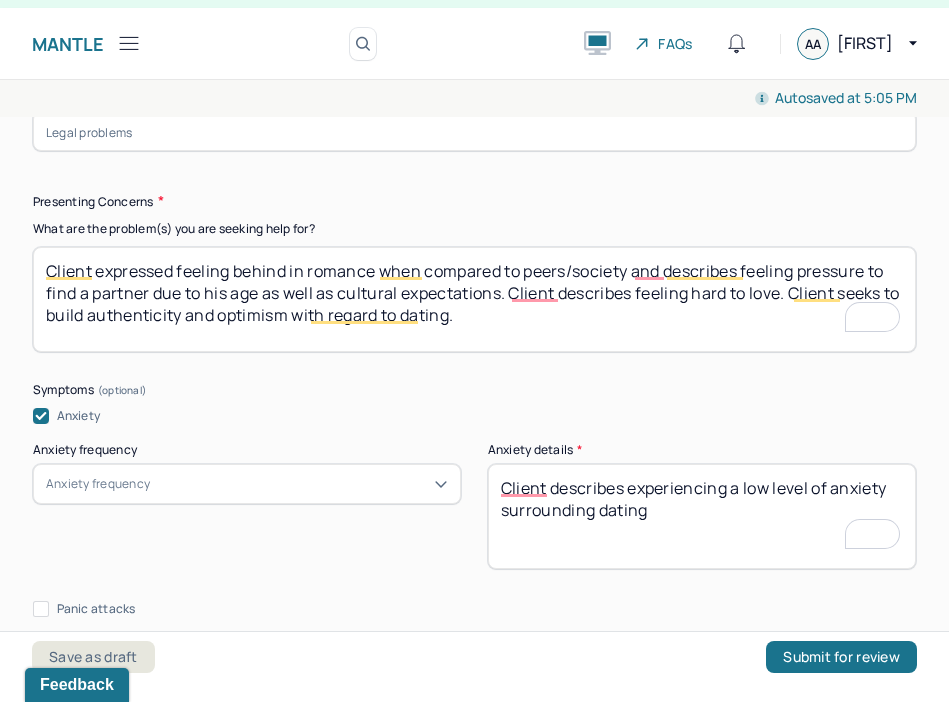 type on "Client describes experiencing a low level of anxiety surrounding dating" 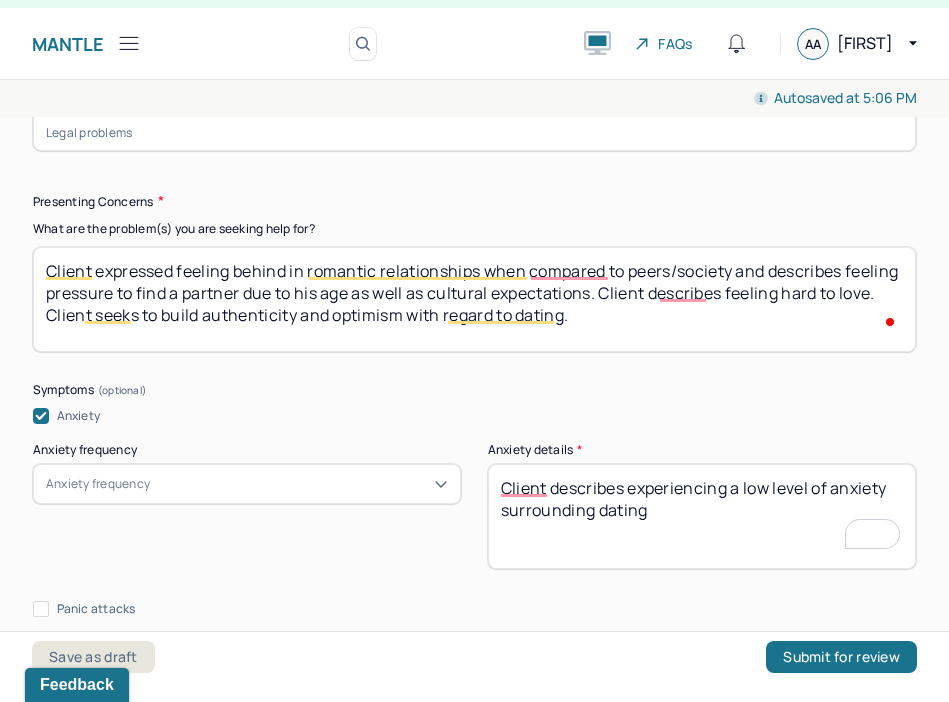 click on "Client expressed feeling behind when compared to peers/society and describes feeling pressure to find a partner due to his age as well as cultural expectations. Client describes feeling hard to love. Client seeks to build authenticity and optimism with regard to dating." at bounding box center [474, 299] 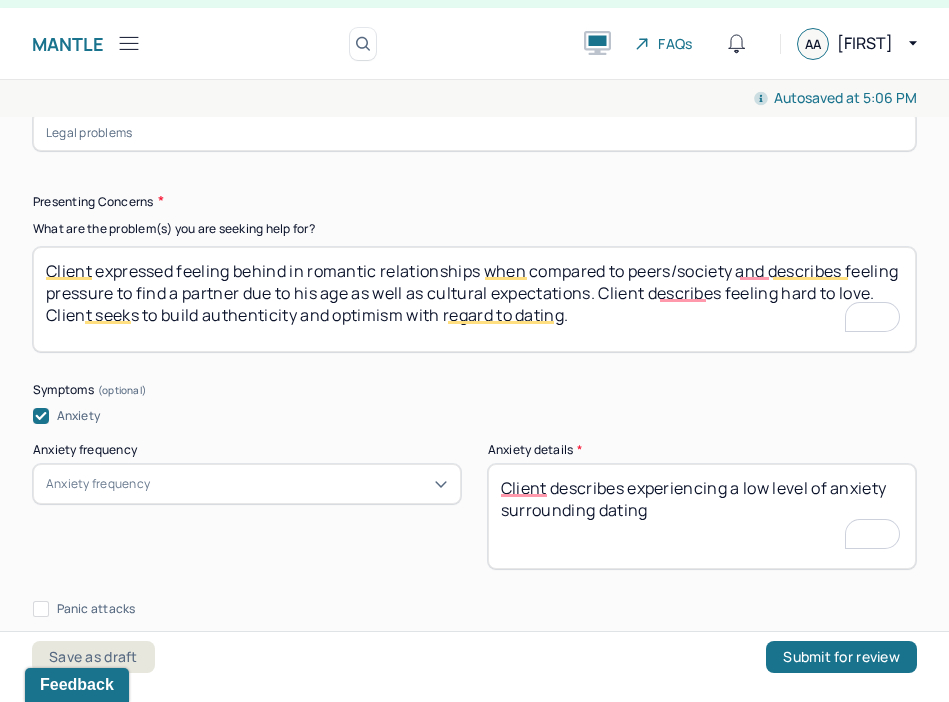 click on "Client expressed feeling behind in romantic relationships when compared to peers/society and describes feeling pressure to find a partner due to his age as well as cultural expectations. Client describes feeling hard to love. Client seeks to build authenticity and optimism with regard to dating." at bounding box center (474, 299) 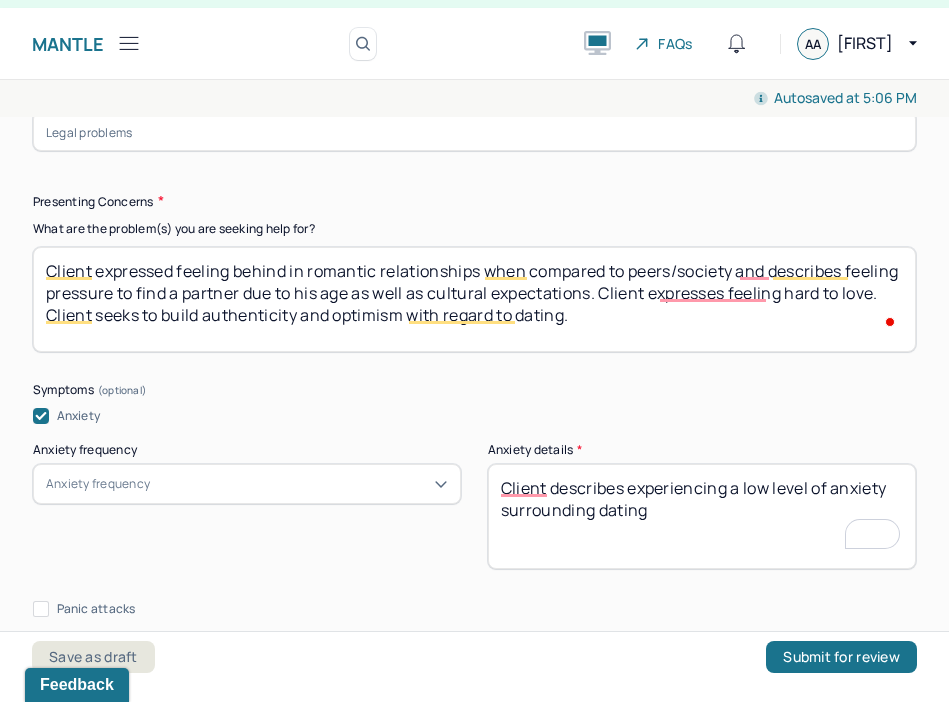 type on "Client expressed feeling behind in romantic relationships when compared to peers/society and describes feeling pressure to find a partner due to his age as well as cultural expectations. Client expresses feeling hard to love. Client seeks to build authenticity and optimism with regard to dating." 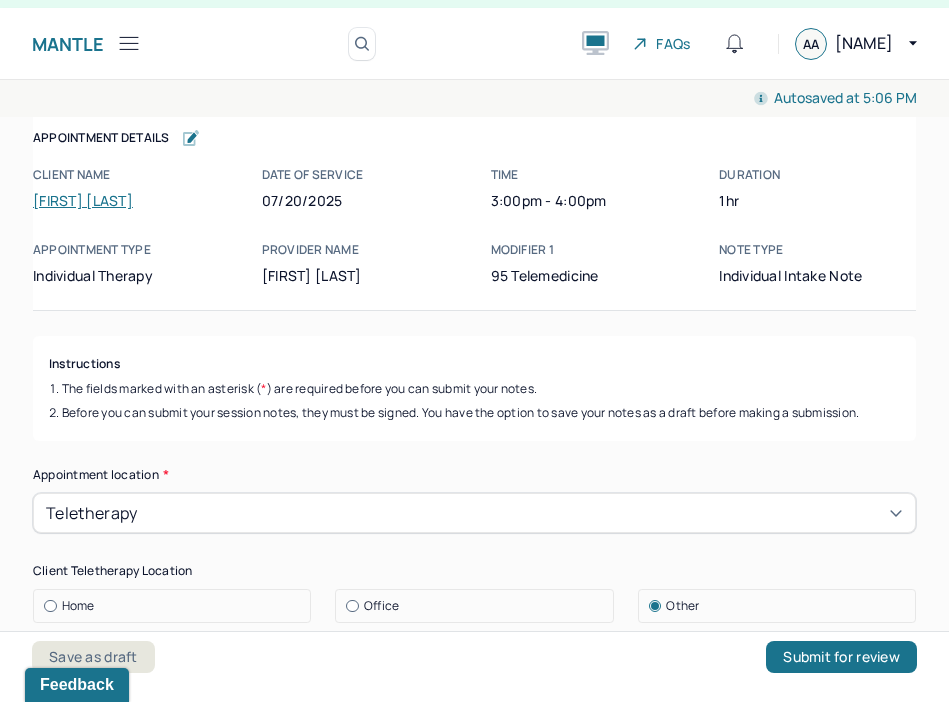 scroll, scrollTop: 0, scrollLeft: 0, axis: both 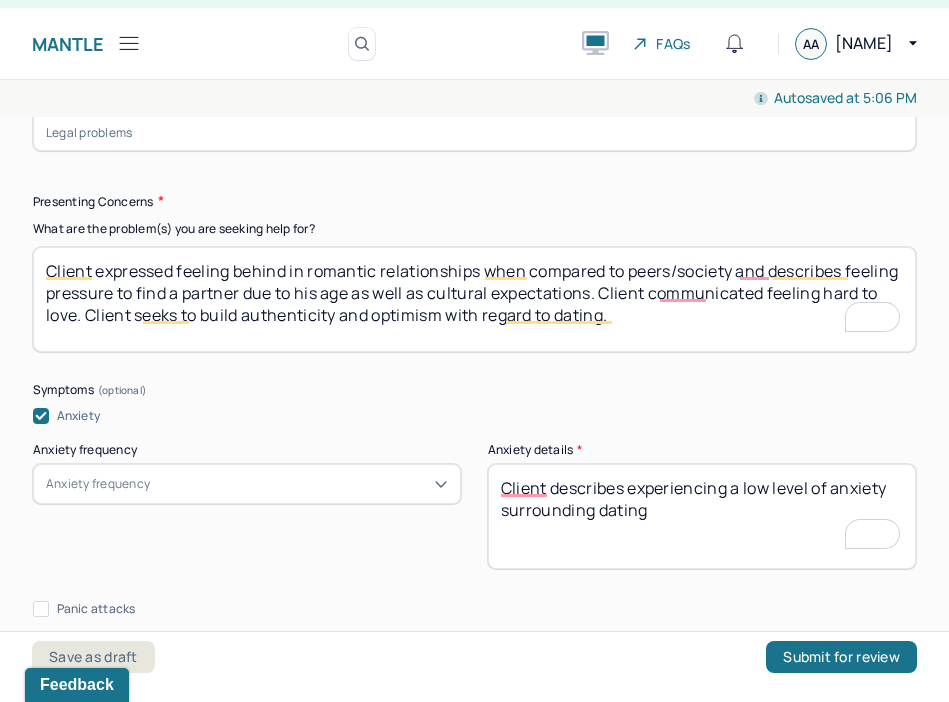 click on "Client expressed feeling behind in romantic relationships when compared to peers/society and describes feeling pressure to find a partner due to his age as well as cultural expectations. Client communicated strong feeling hard to love. Client seeks to build authenticity and optimism with regard to dating." at bounding box center (474, 299) 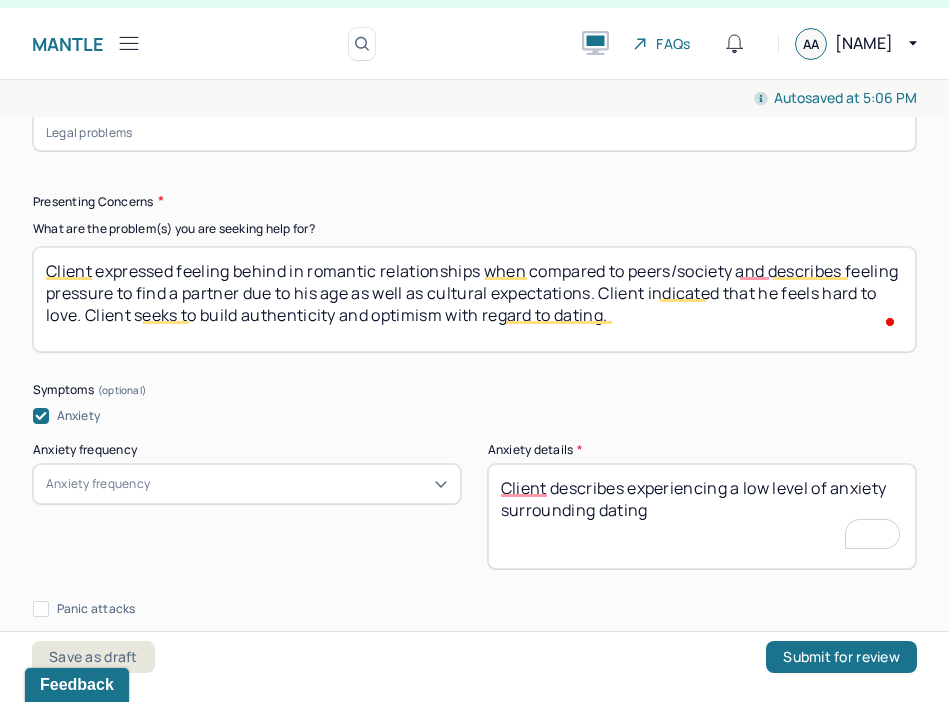 click on "Client expressed feeling behind in romantic relationships when compared to peers/society and describes feeling pressure to find a partner due to his age as well as cultural expectations. Client communicated feeling hard to love. Client seeks to build authenticity and optimism with regard to dating." at bounding box center [474, 299] 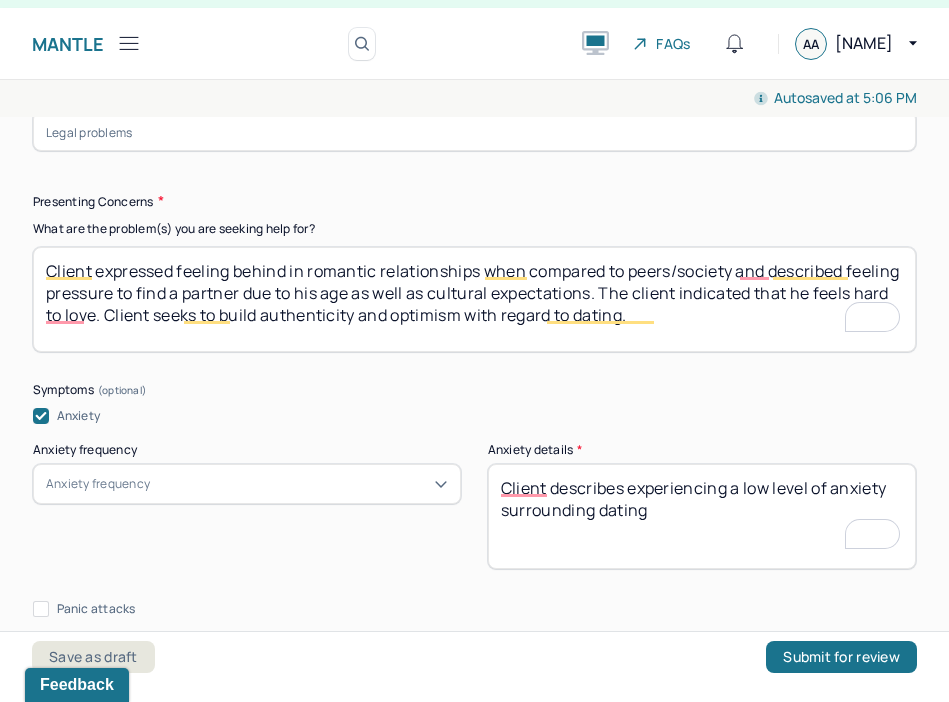 type on "Client expressed feeling behind in romantic relationships when compared to peers/society and describes feeling pressure to find a partner due to his age as well as cultural expectations. The client indicated that he feels hard to love. Client seeks to build authenticity and optimism with regard to dating." 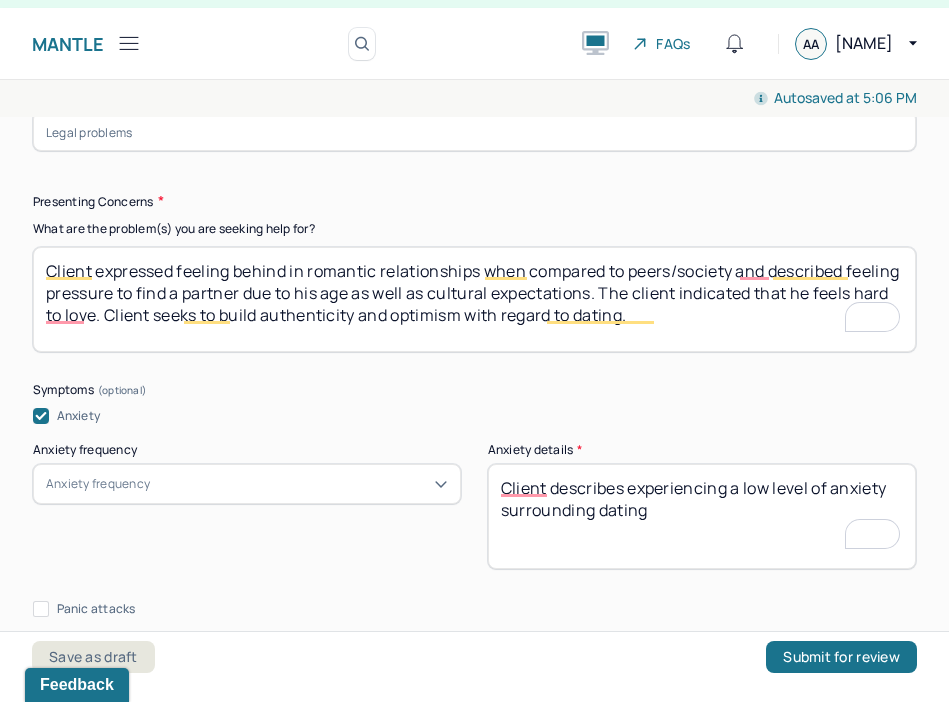 scroll, scrollTop: 2634, scrollLeft: 0, axis: vertical 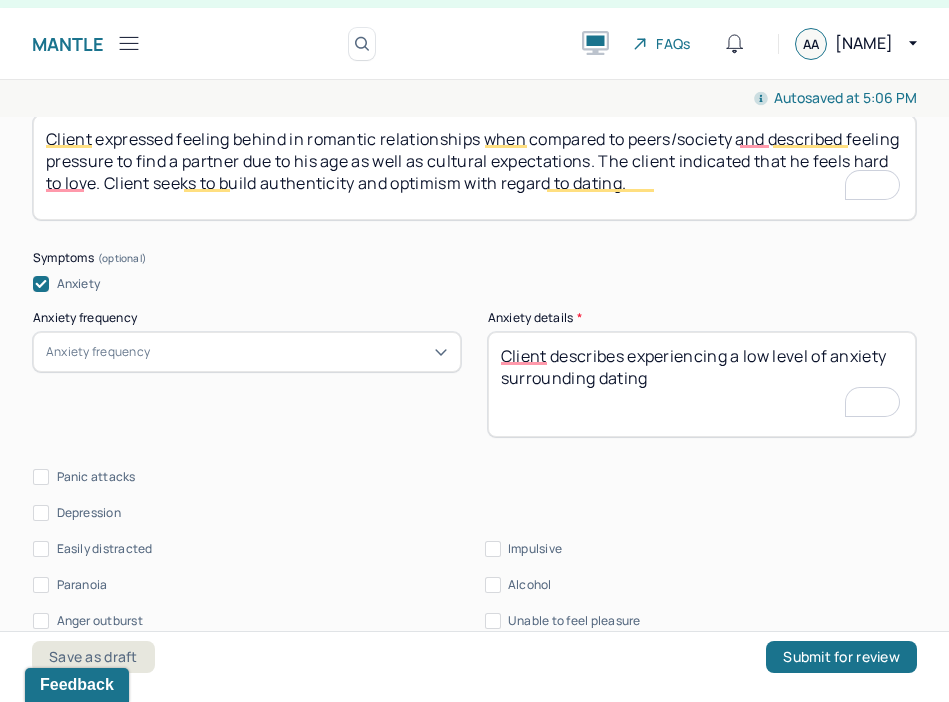 click on "Client describes experiencing a low level of anxiety surrounding dating" at bounding box center [702, 384] 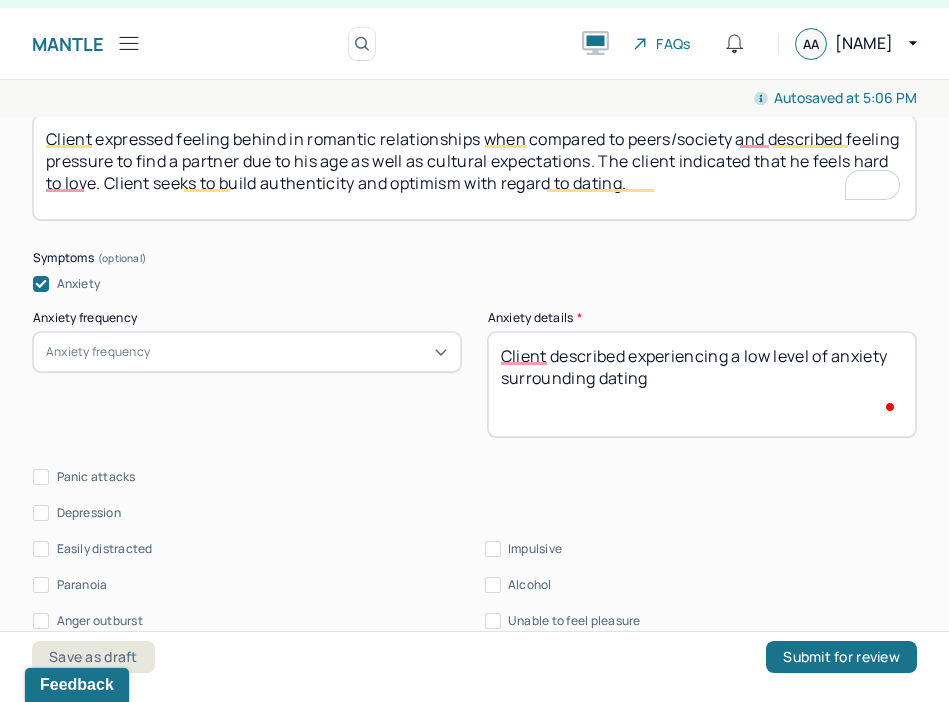 click on "Client describes experiencing a low level of anxiety surrounding dating" at bounding box center (702, 384) 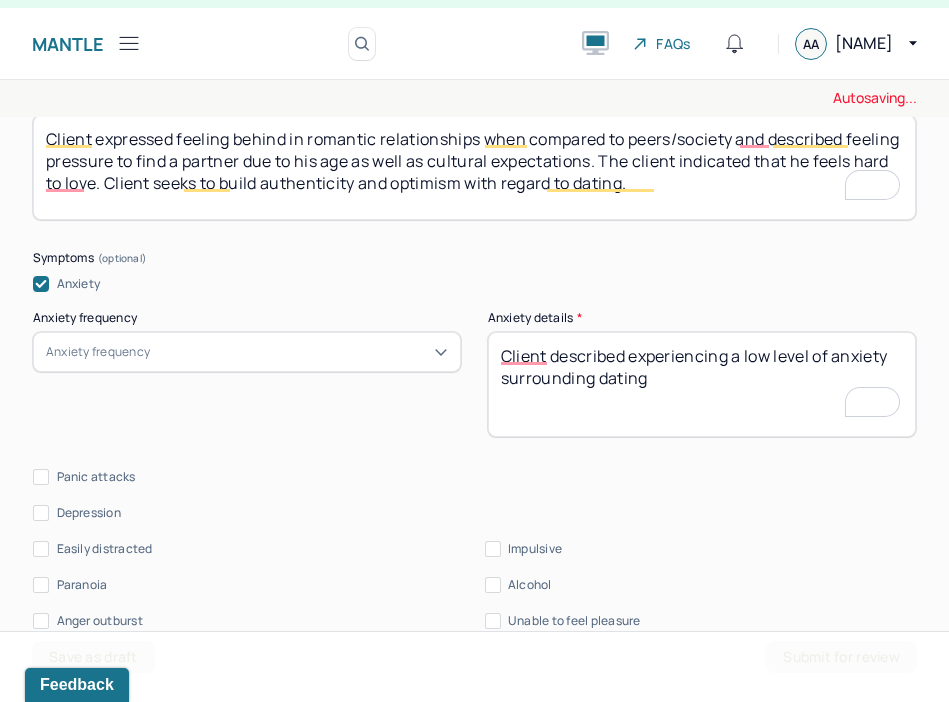 click on "Client describes experiencing a low level of anxiety surrounding dating" at bounding box center (702, 384) 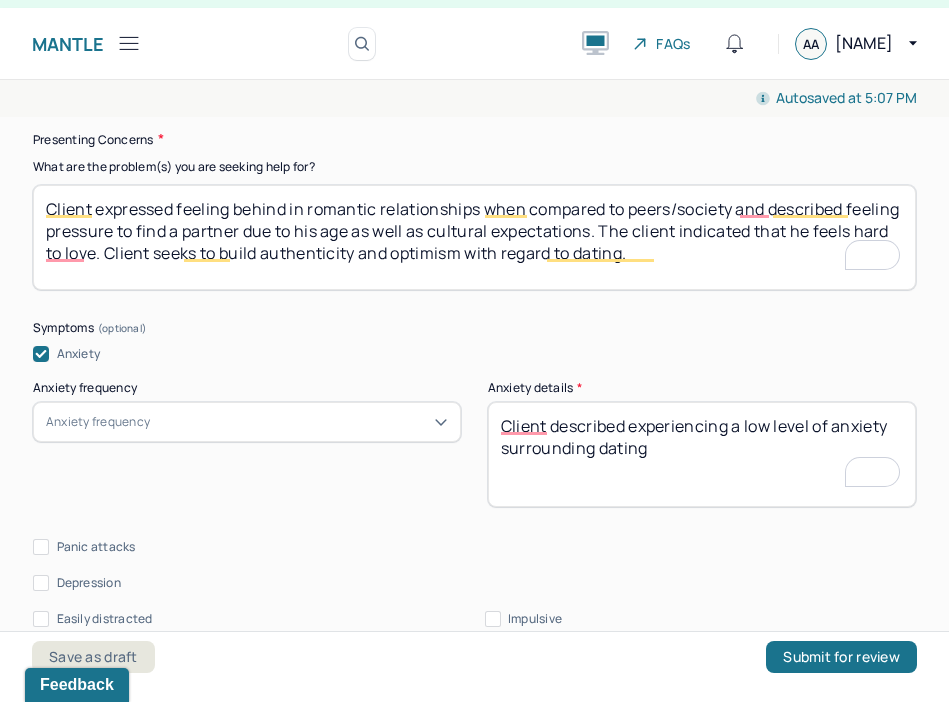 drag, startPoint x: 627, startPoint y: 421, endPoint x: 553, endPoint y: 415, distance: 74.24284 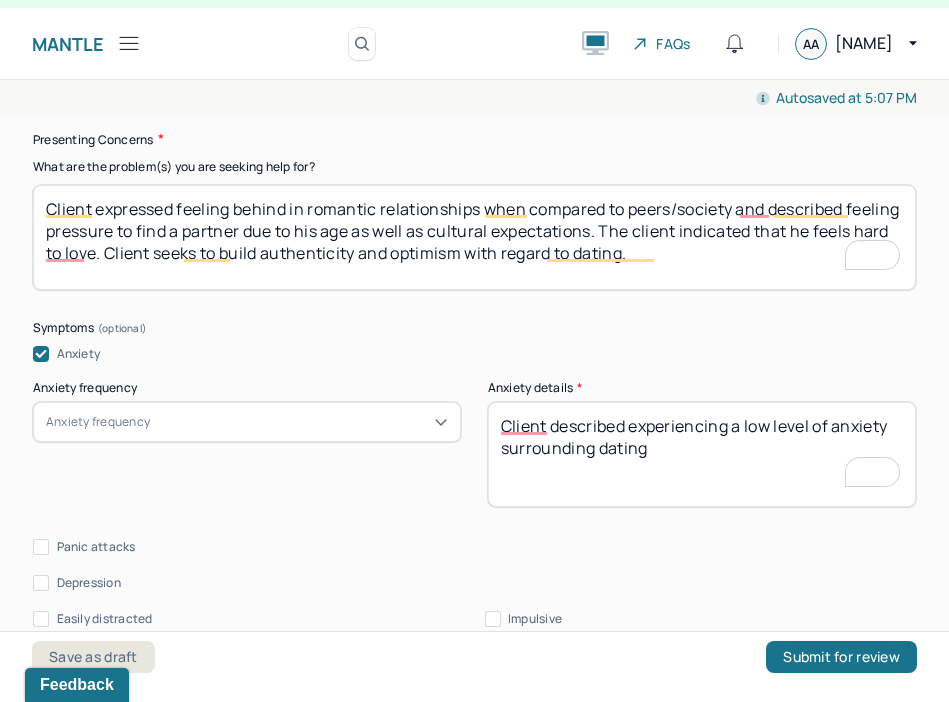 click on "Client described experiencing a low level of anxiety surrounding dating" at bounding box center [702, 454] 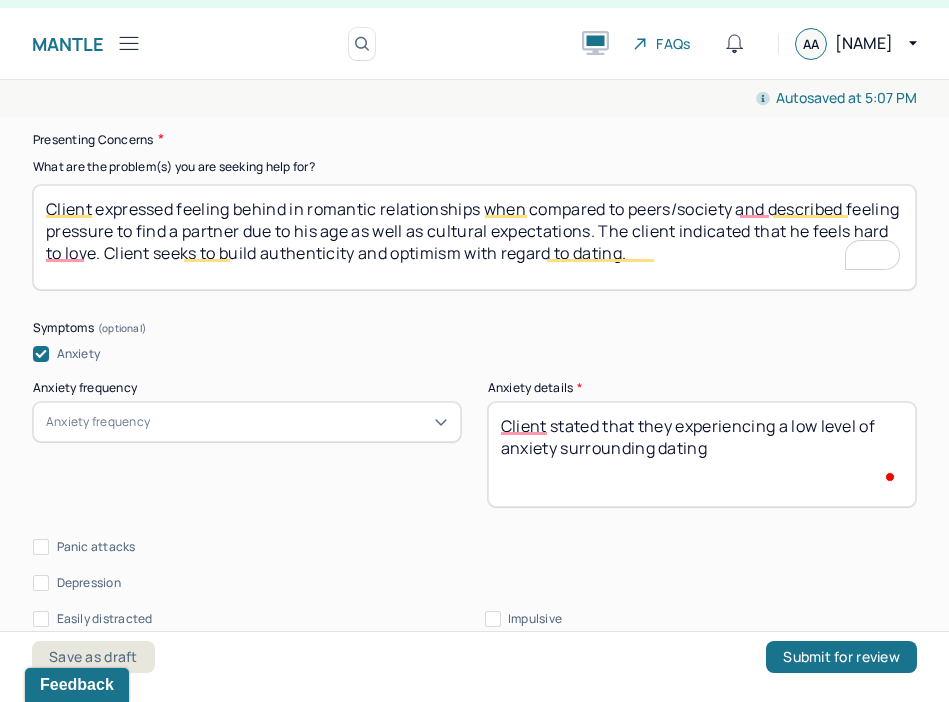 click on "Client described experiencing a low level of anxiety surrounding dating" at bounding box center (702, 454) 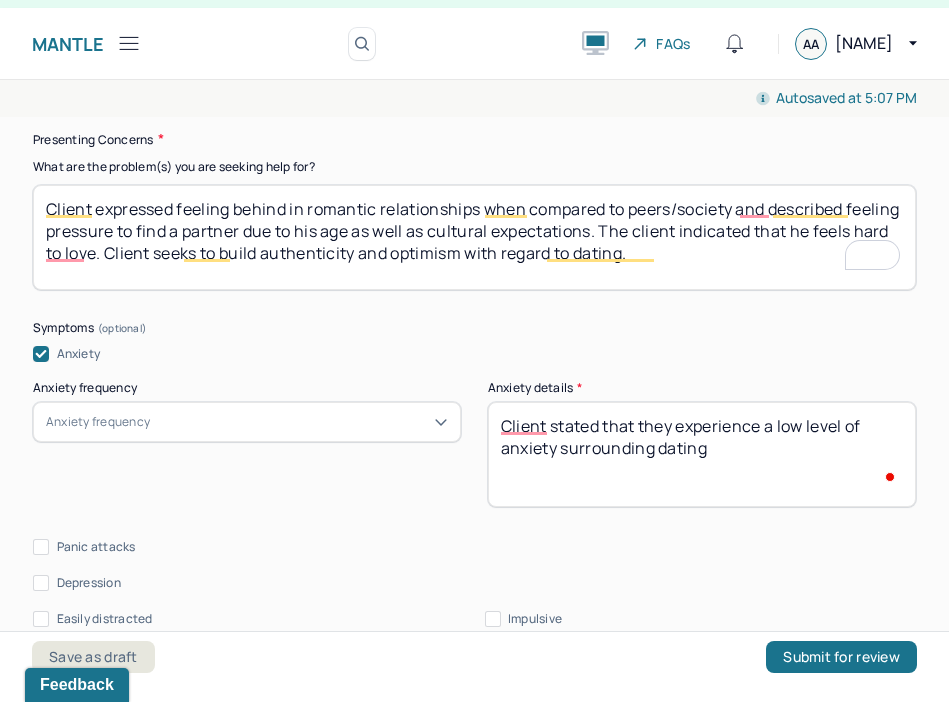 click on "Client stated that they experiencing a low level of anxiety surrounding dating" at bounding box center [702, 454] 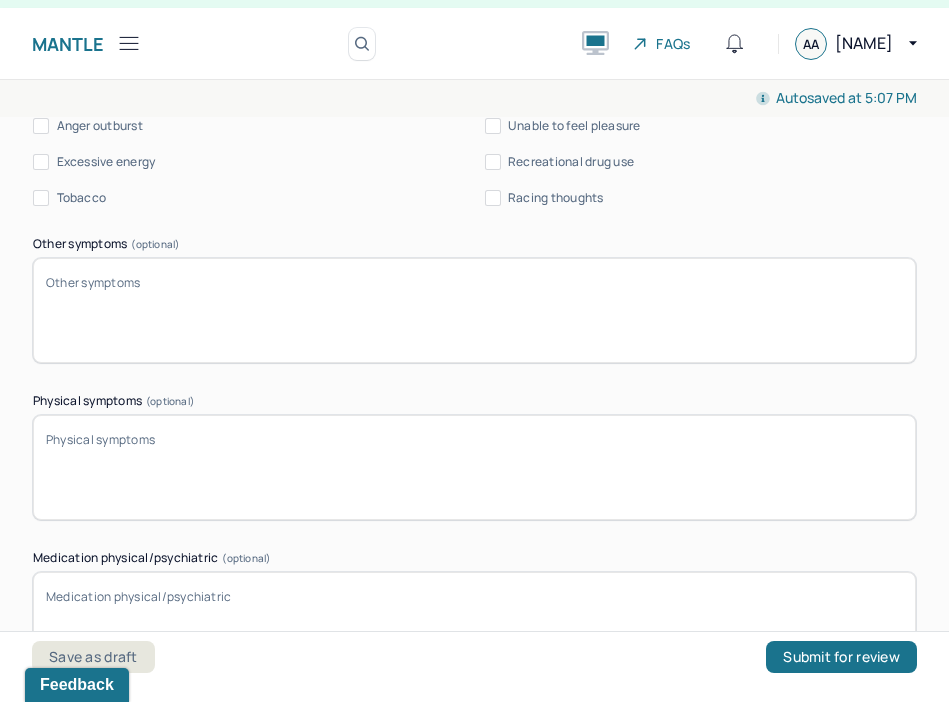 scroll, scrollTop: 2830, scrollLeft: 0, axis: vertical 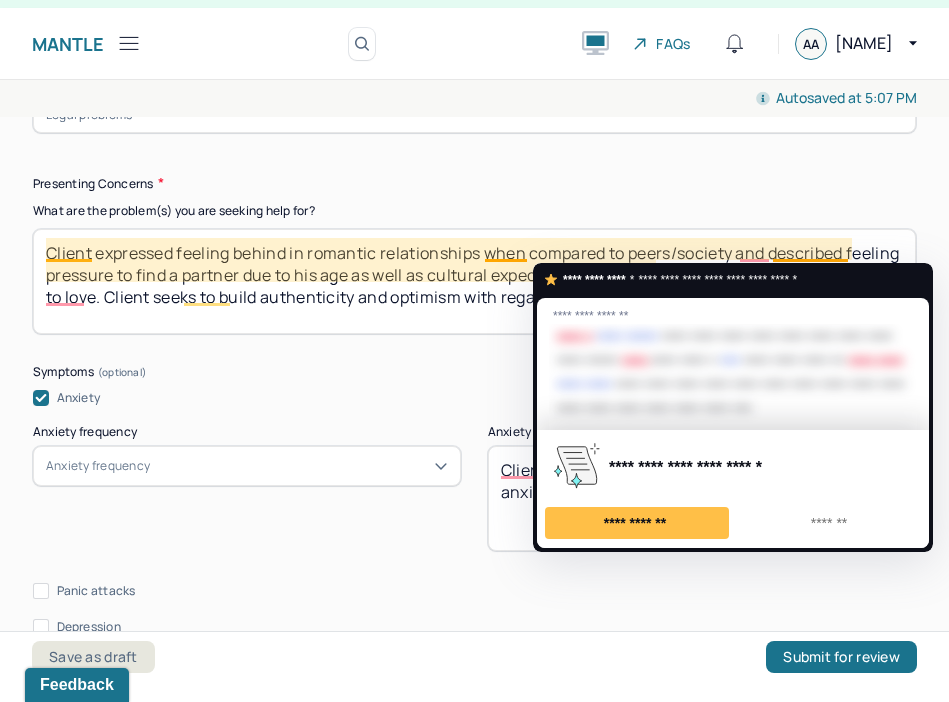 type on "Client stated that they experience a low level of anxiety surrounding dating" 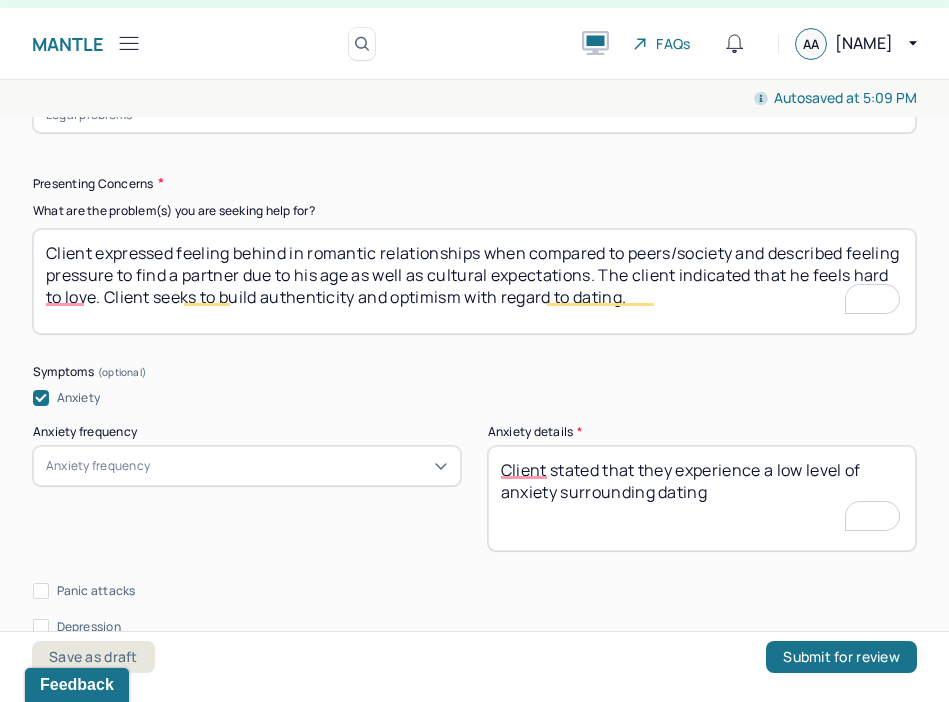 click on "Client expressed feeling behind in romantic relationships when compared to peers/society and described feeling pressure to find a partner due to his age as well as cultural expectations. The client indicated that he feels hard to love. Client seeks to build authenticity and optimism with regard to dating." at bounding box center [474, 281] 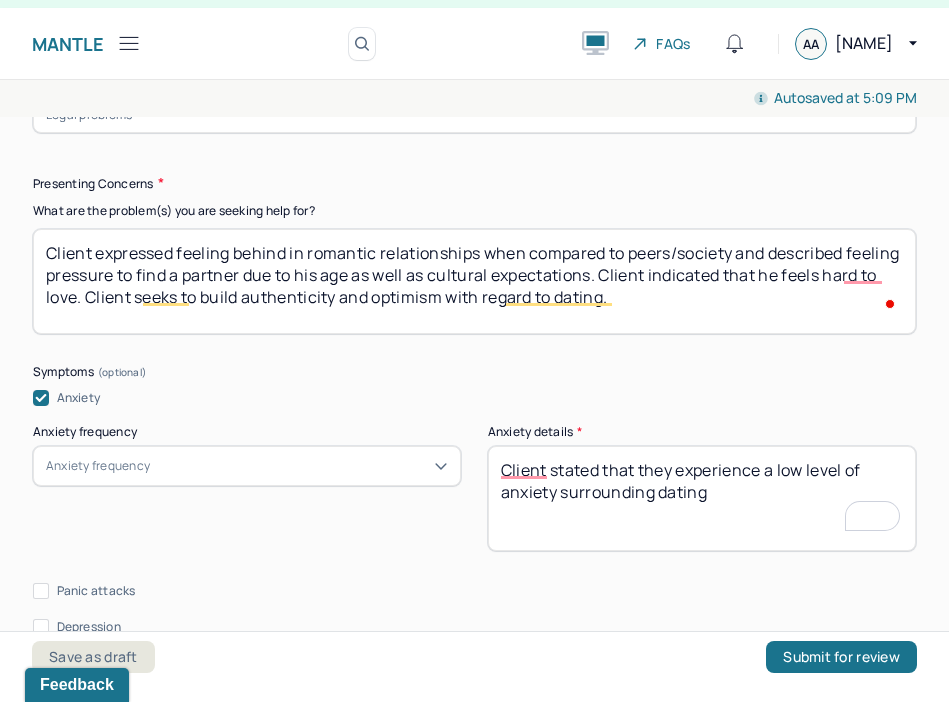 click on "Client expressed feeling behind in romantic relationships when compared to peers/society and described feeling pressure to find a partner due to his age as well as cultural expectations. The client indicated that he feels hard to love. Client seeks to build authenticity and optimism with regard to dating." at bounding box center [474, 281] 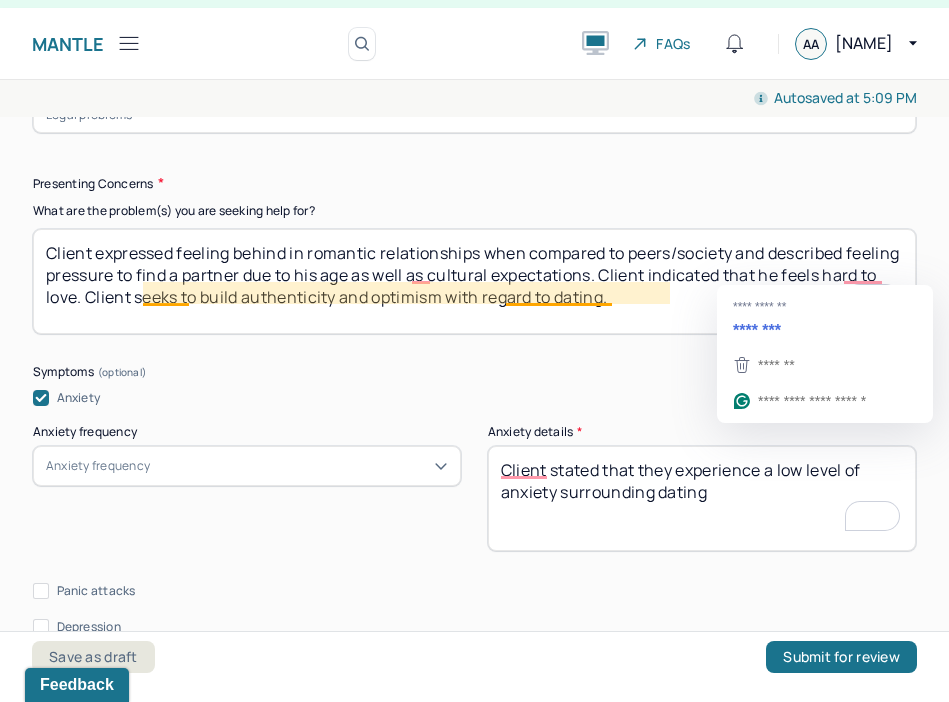 click on "Client expressed feeling behind in romantic relationships when compared to peers/society and described feeling pressure to find a partner due to his age as well as cultural expectations. Client indicated that he feels hard to love. Client seeks to build authenticity and optimism with regard to dating." at bounding box center (474, 281) 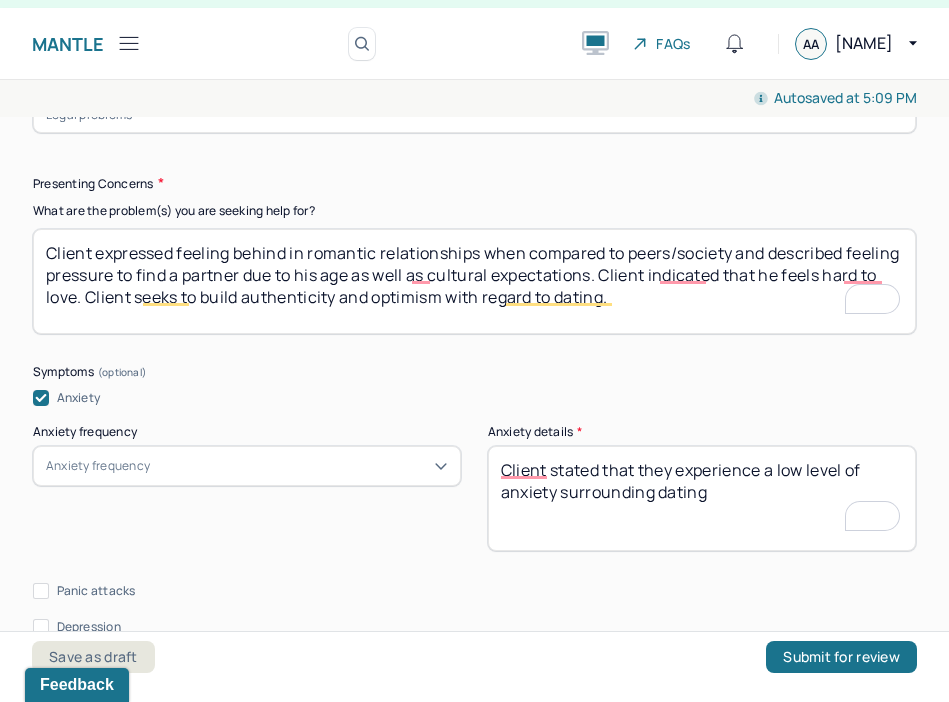 scroll, scrollTop: 2537, scrollLeft: 0, axis: vertical 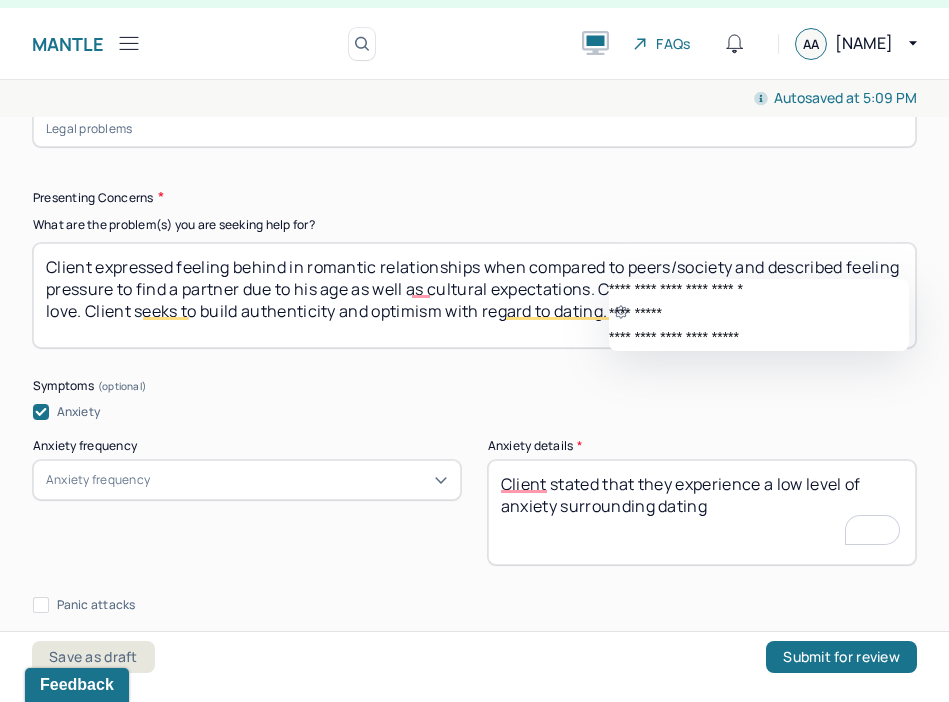 click on "Presenting Concerns What are the problem(s) you are seeking help for? Client expressed feeling behind in romantic relationships when compared to peers/society and described feeling pressure to find a partner due to his age as well as cultural expectations. Client indicated that he feels hard to love. Client seeks to build authenticity and optimism with regard to dating. Symptoms Anxiety Anxiety frequency Anxiety frequency Anxiety details * Client stated that they experience a low level of anxiety surrounding dating Panic attacks Depression Easily distracted Impulsive Paranoia Alcohol Anger outburst Unable to feel pleasure Excessive energy Recreational drug use Tobacco Racing thoughts Other symptoms (optional) Physical symptoms (optional) Medication physical/psychiatric (optional) Sleeping habits and concerns (optional) Difficulties with appetite or eating patterns (optional)" at bounding box center [474, 900] 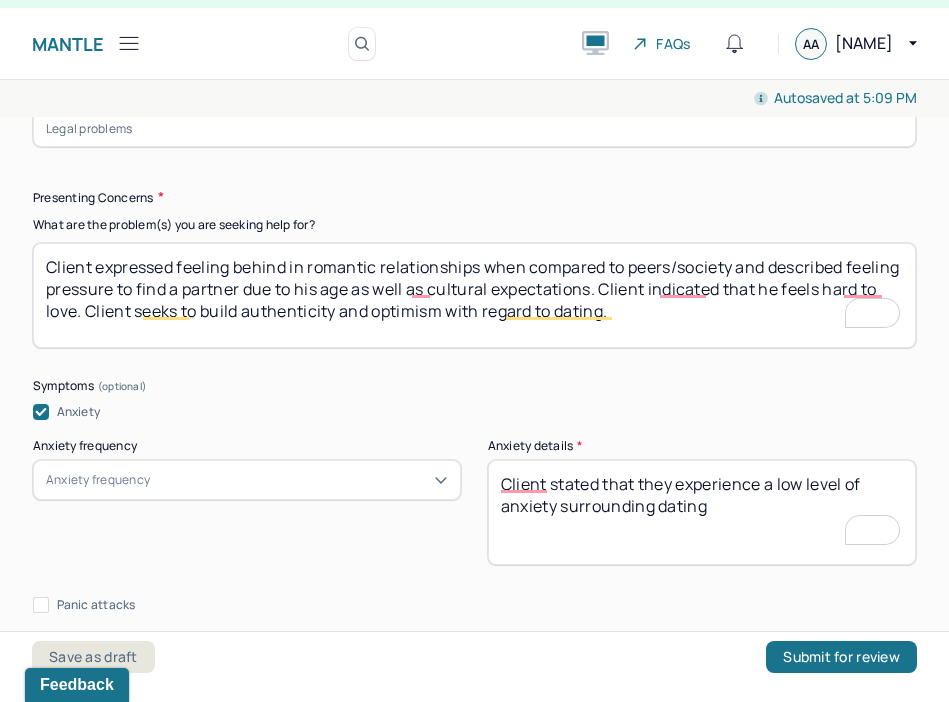 drag, startPoint x: 707, startPoint y: 281, endPoint x: 782, endPoint y: 280, distance: 75.00667 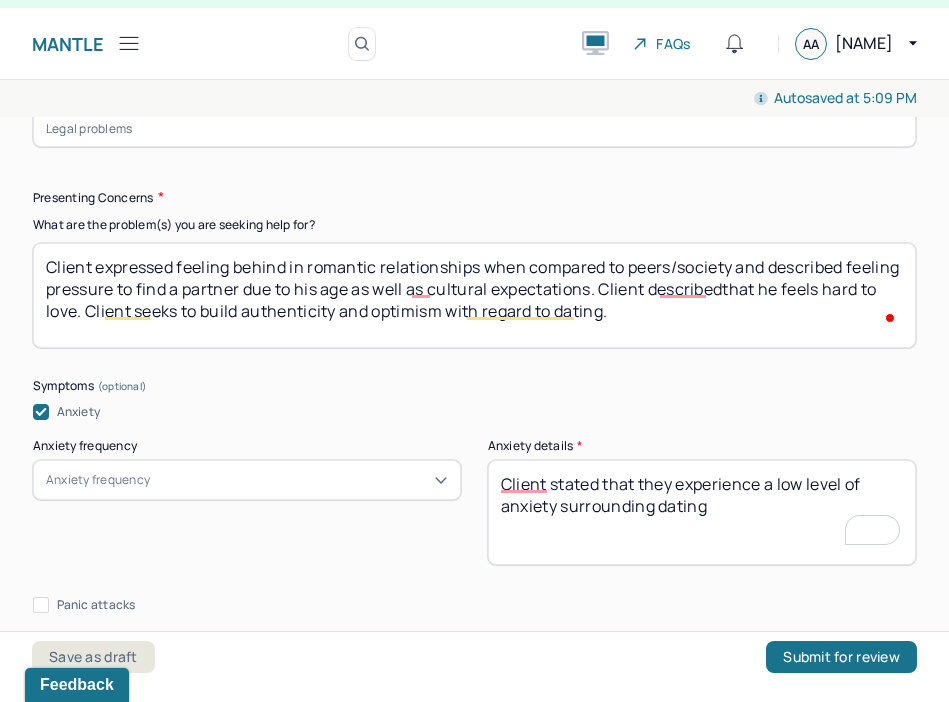 type on "Client expressed feeling behind in romantic relationships when compared to peers/society and described feeling pressure to find a partner due to his age as well as cultural expectations. Client described that he feels hard to love. Client seeks to build authenticity and optimism with regard to dating." 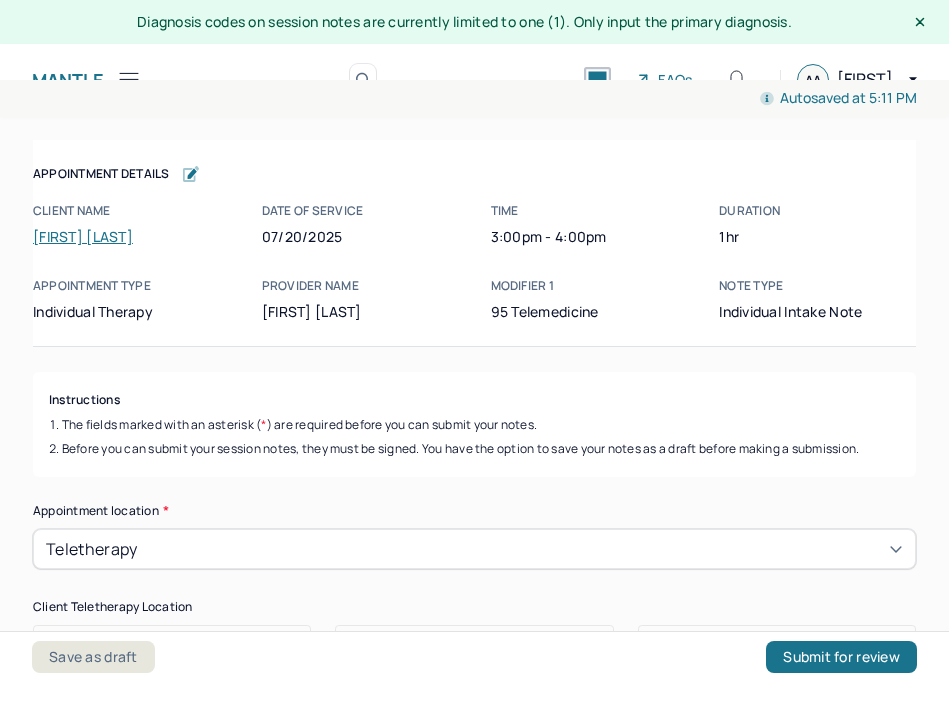 scroll, scrollTop: 36, scrollLeft: 0, axis: vertical 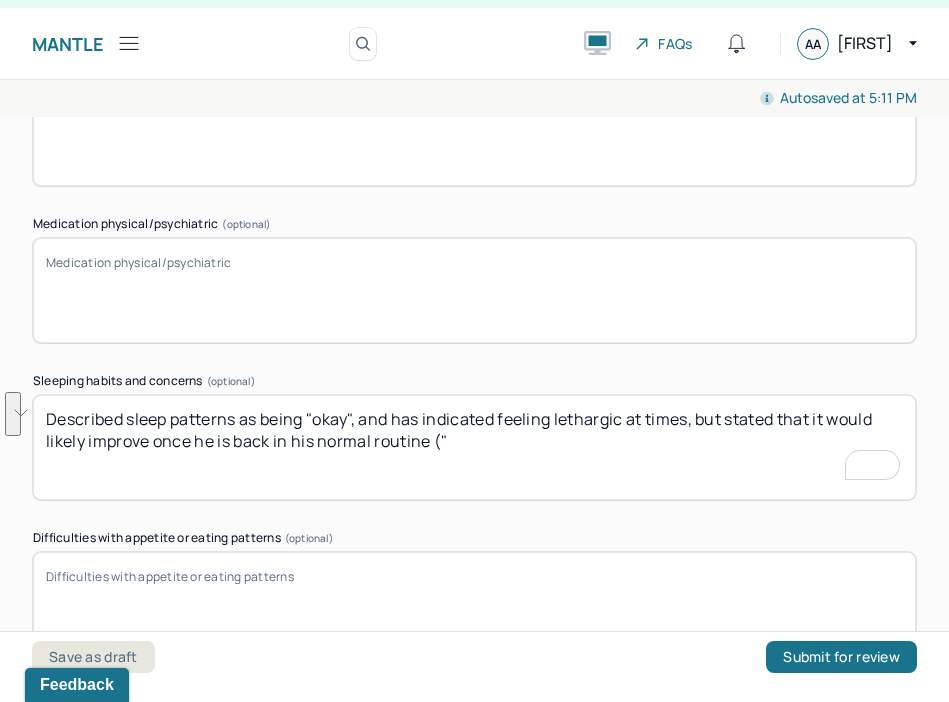 drag, startPoint x: 510, startPoint y: 434, endPoint x: 695, endPoint y: 415, distance: 185.97311 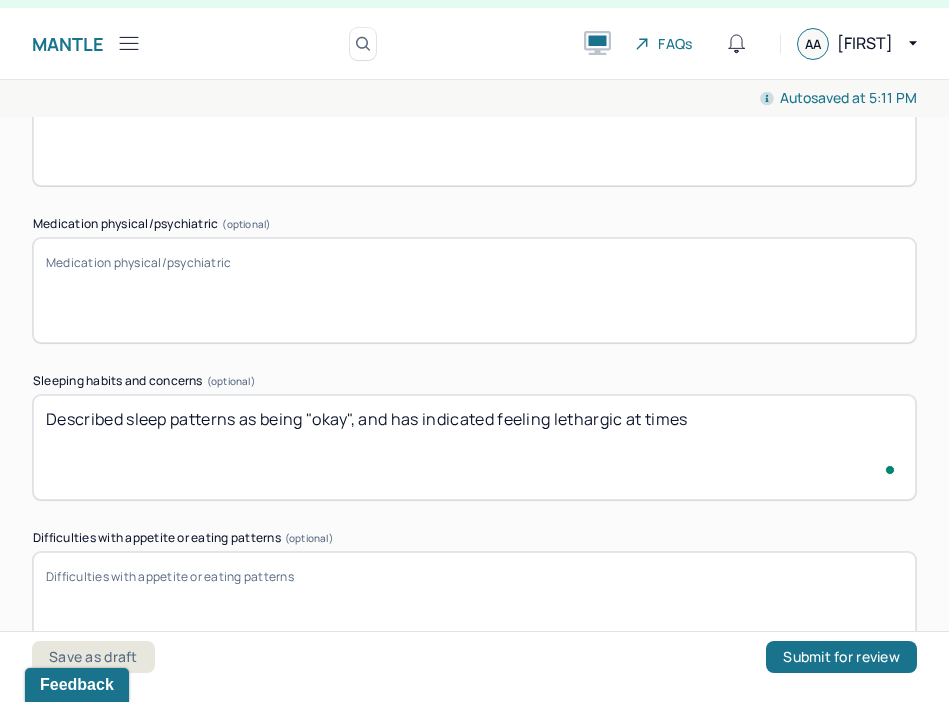 type on "Described sleep patterns as being "okay", and has indicated feeling lethargic at times" 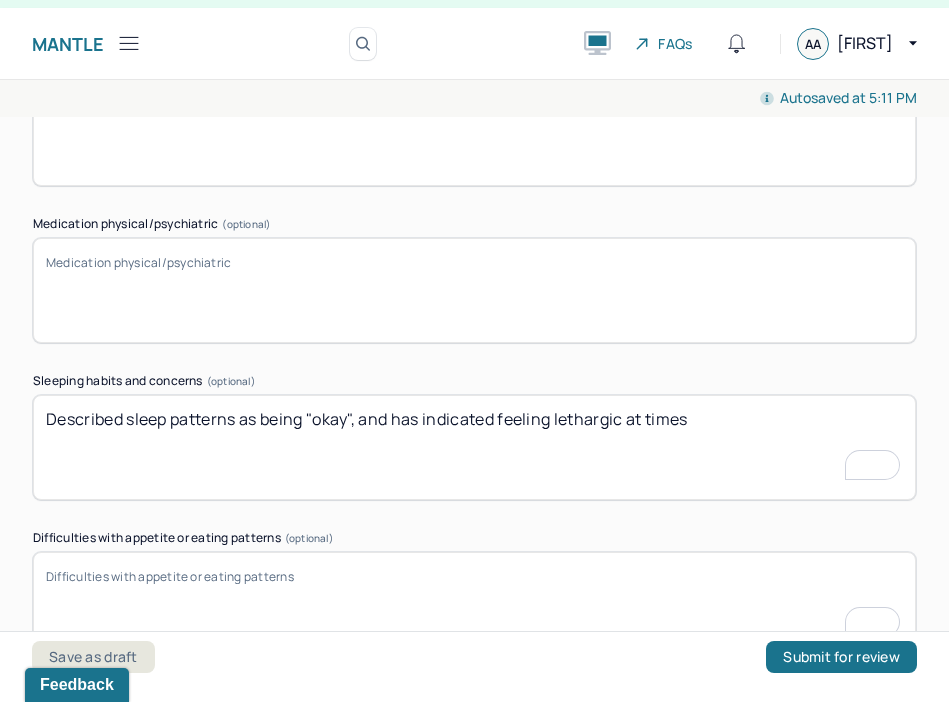 scroll, scrollTop: 3373, scrollLeft: 0, axis: vertical 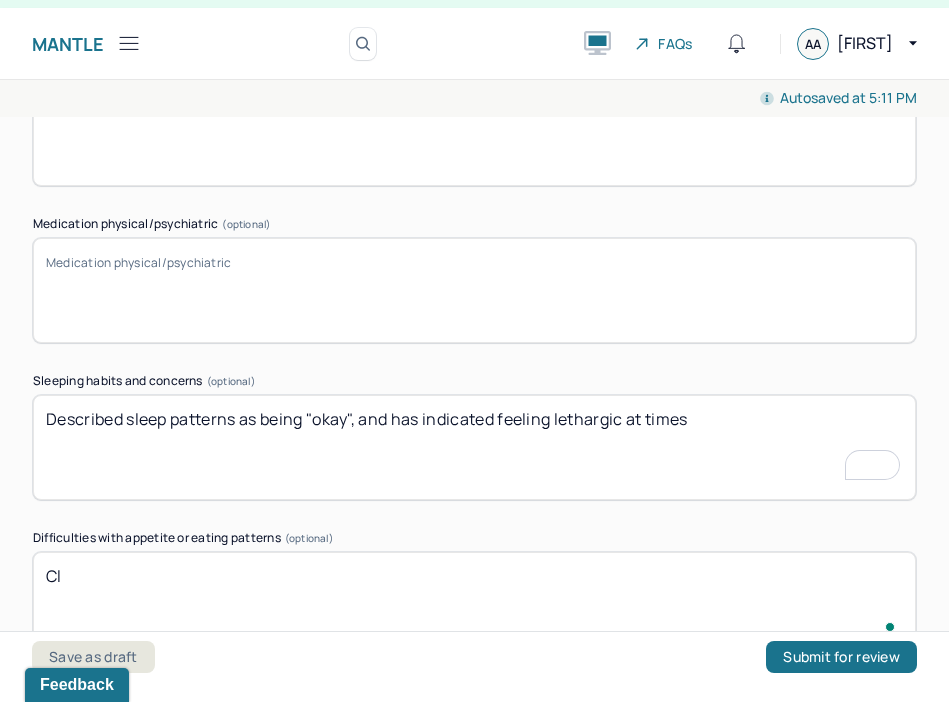 type on "C" 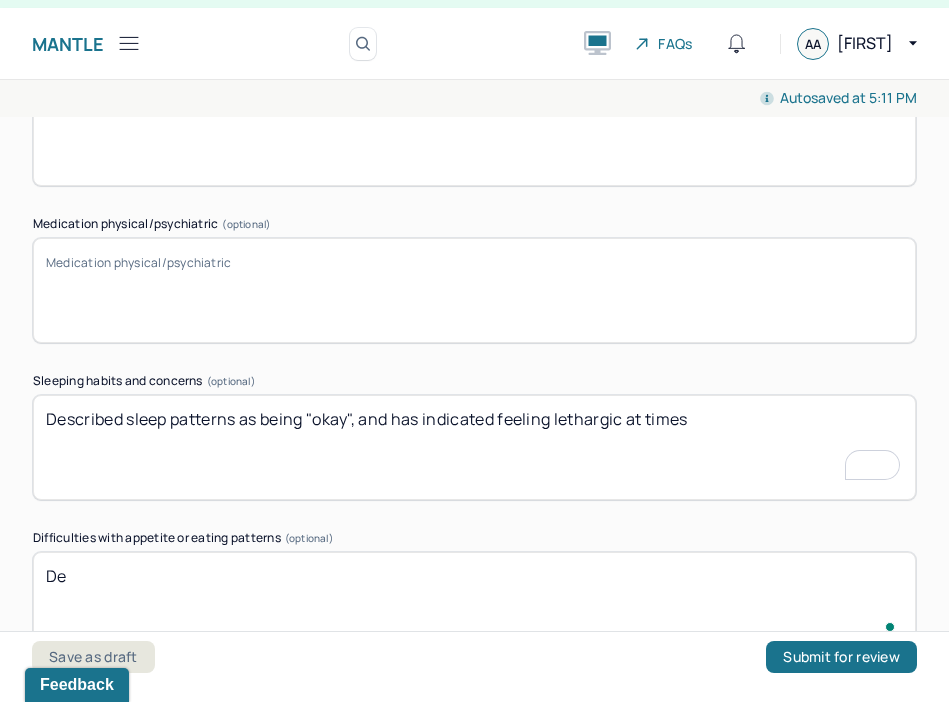 type on "D" 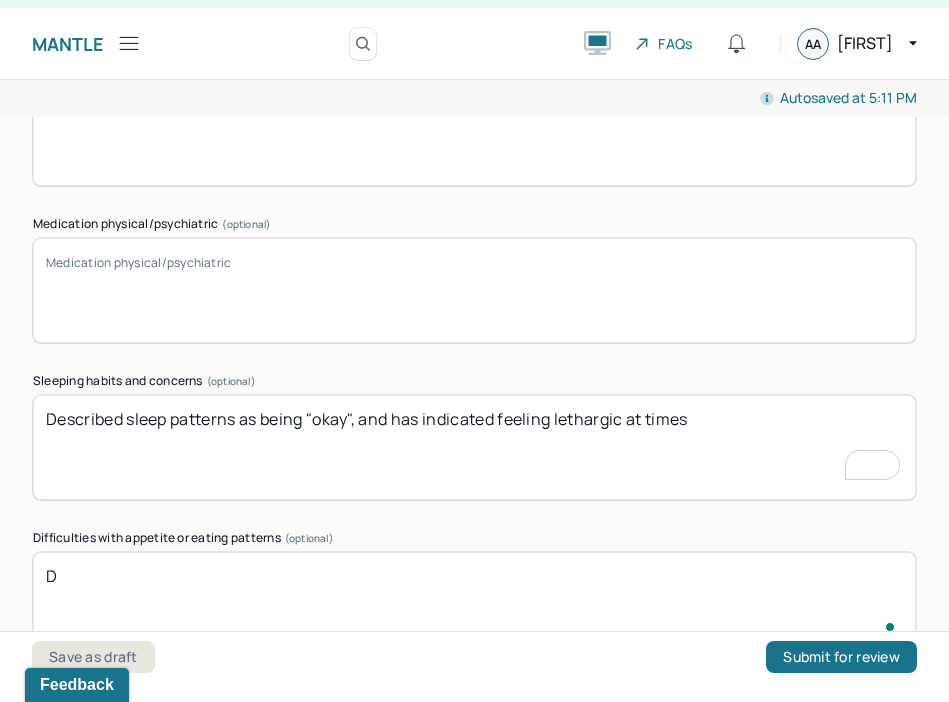 type 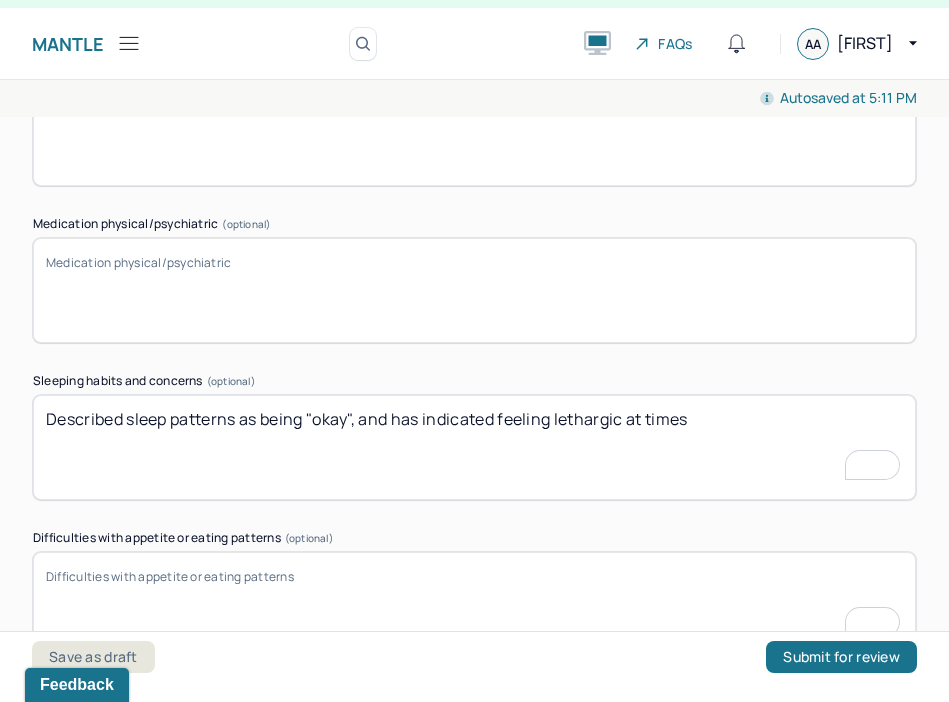 click on "Described sleep patterns as being "okay", and has indicated feeling lethargic at times" at bounding box center [474, 447] 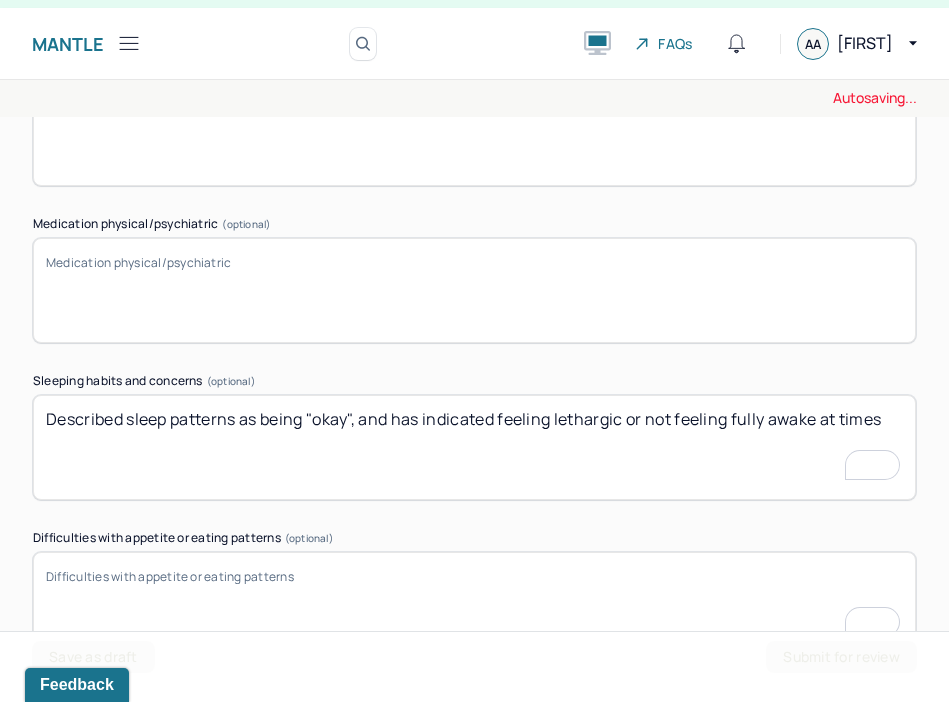 click on "Described sleep patterns as being "okay", and has indicated feeling lethargic at times" at bounding box center [474, 447] 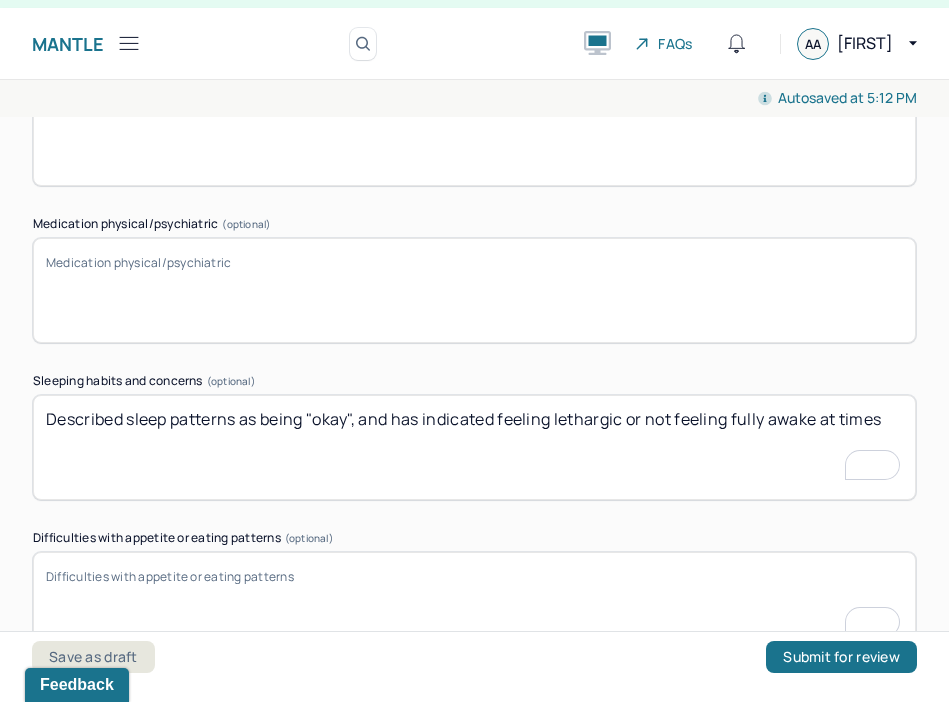 scroll, scrollTop: 3427, scrollLeft: 0, axis: vertical 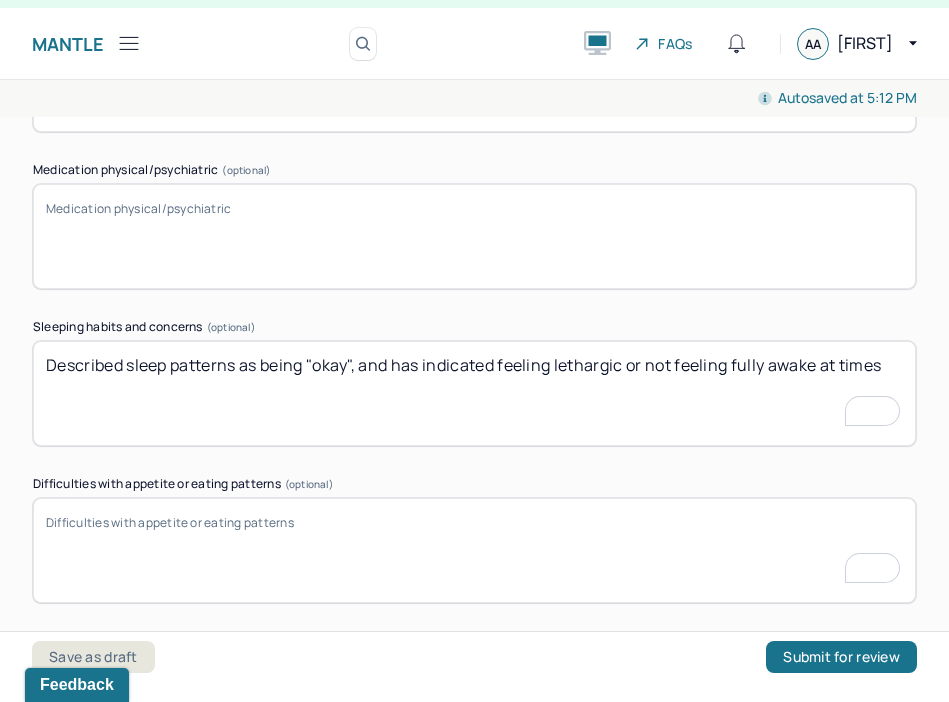 click on "Difficulties with appetite or eating patterns (optional)" at bounding box center (474, 550) 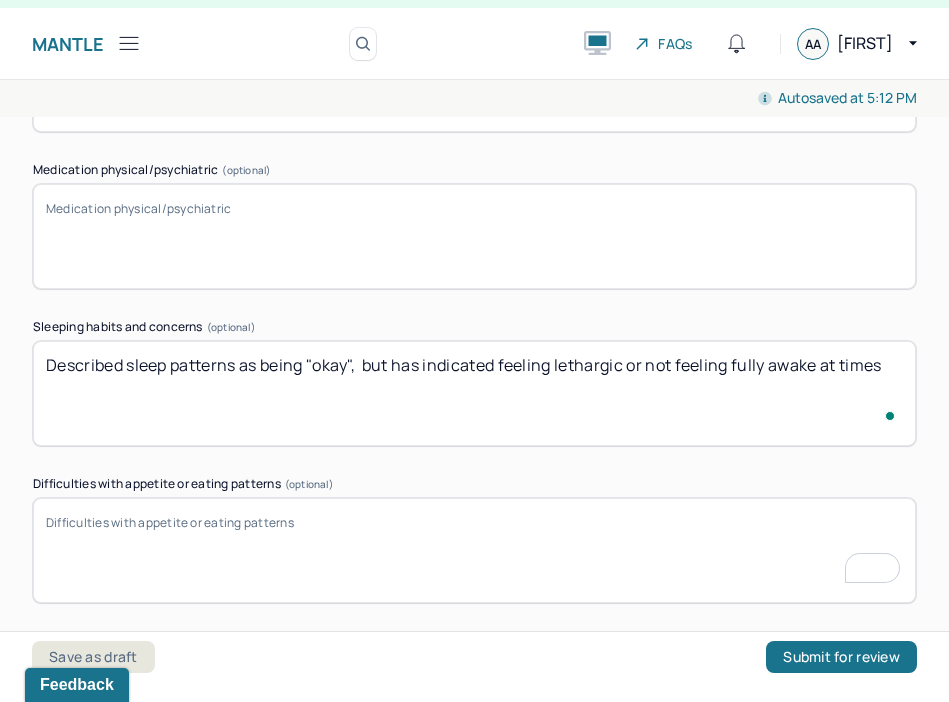 click on "Described sleep patterns as being "okay", and has indicated feeling lethargic or not feeling fully awake at times" at bounding box center [474, 393] 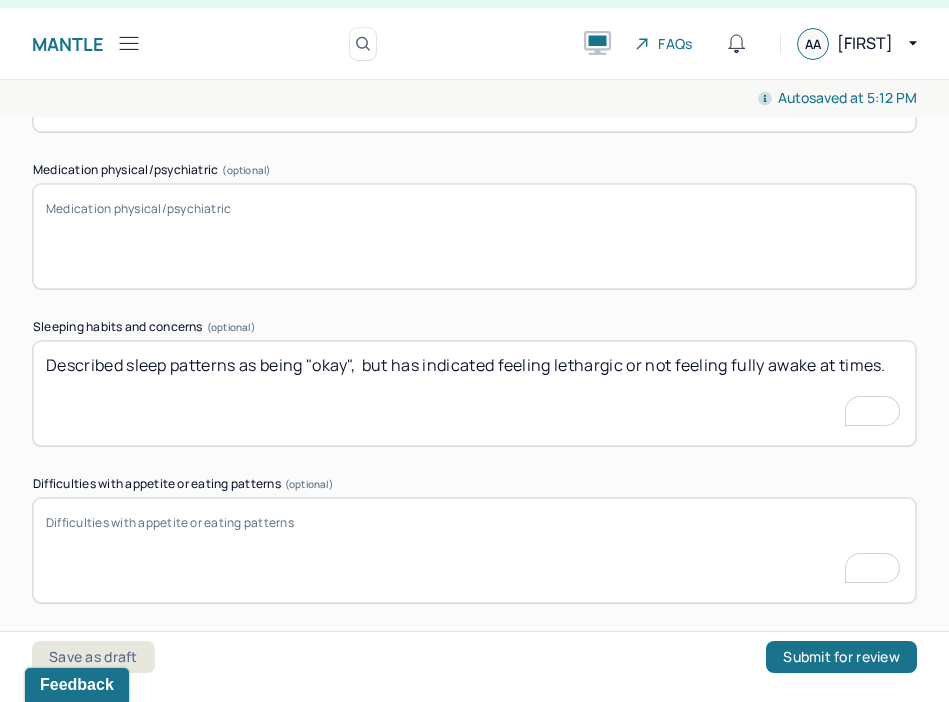 click on "Difficulties with appetite or eating patterns (optional)" at bounding box center (474, 550) 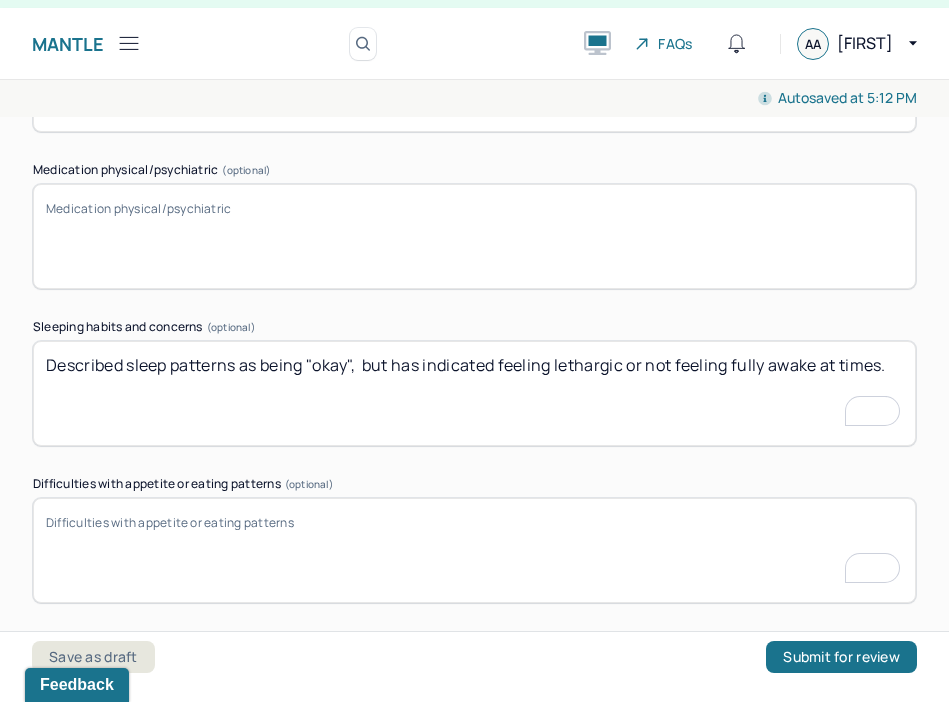 drag, startPoint x: 242, startPoint y: 361, endPoint x: 217, endPoint y: 361, distance: 25 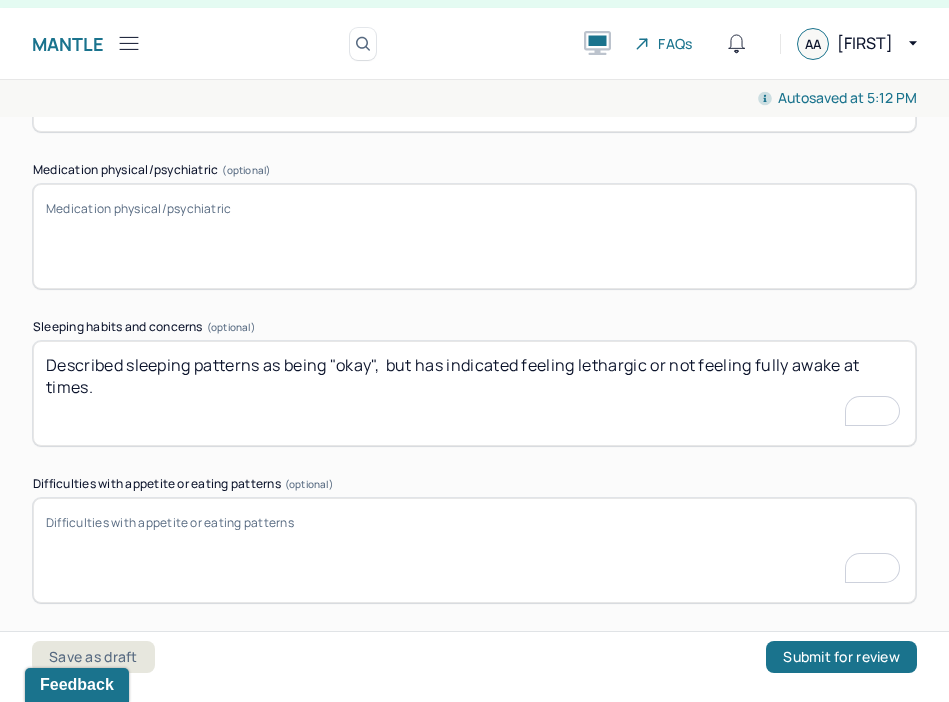 click on "Difficulties with appetite or eating patterns (optional)" at bounding box center (474, 550) 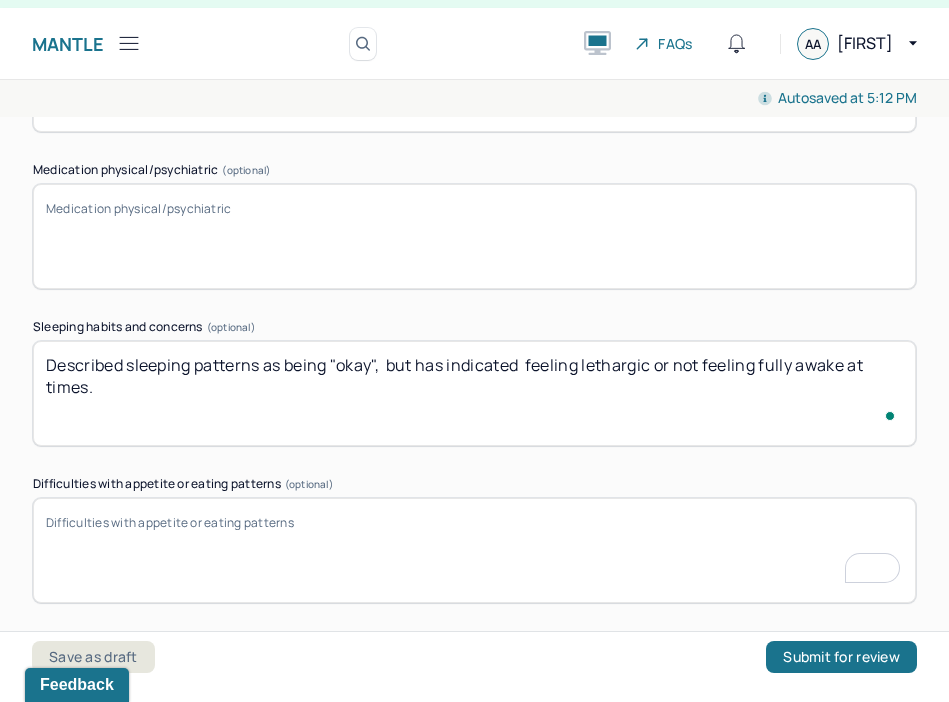 type on "Described sleeping patterns as being "okay",  but has indicated feeling lethargic or not feeling fully awake at times." 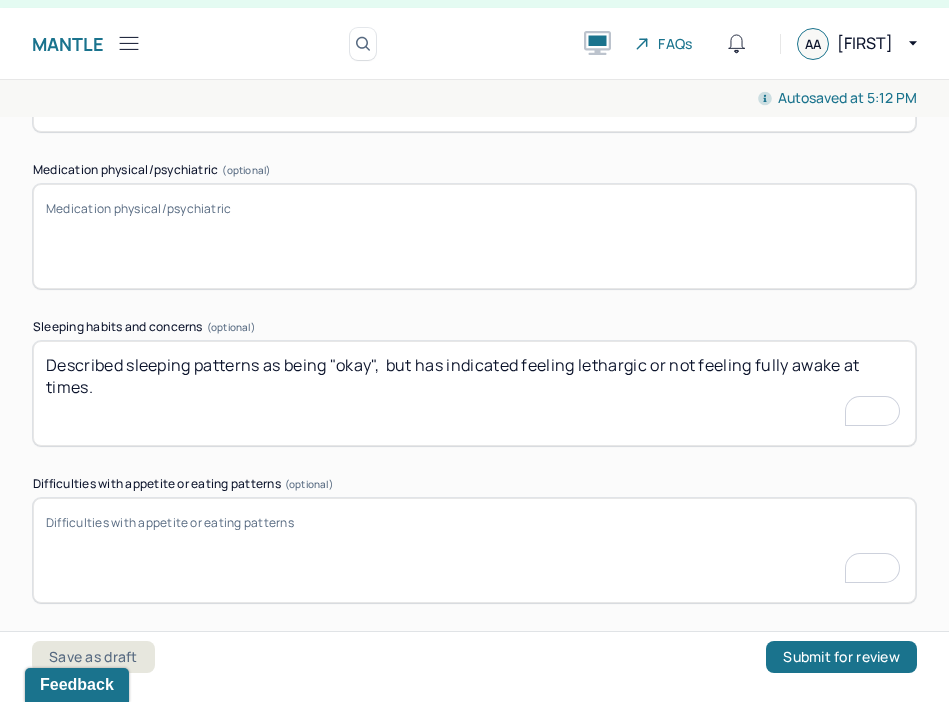 scroll, scrollTop: 3581, scrollLeft: 0, axis: vertical 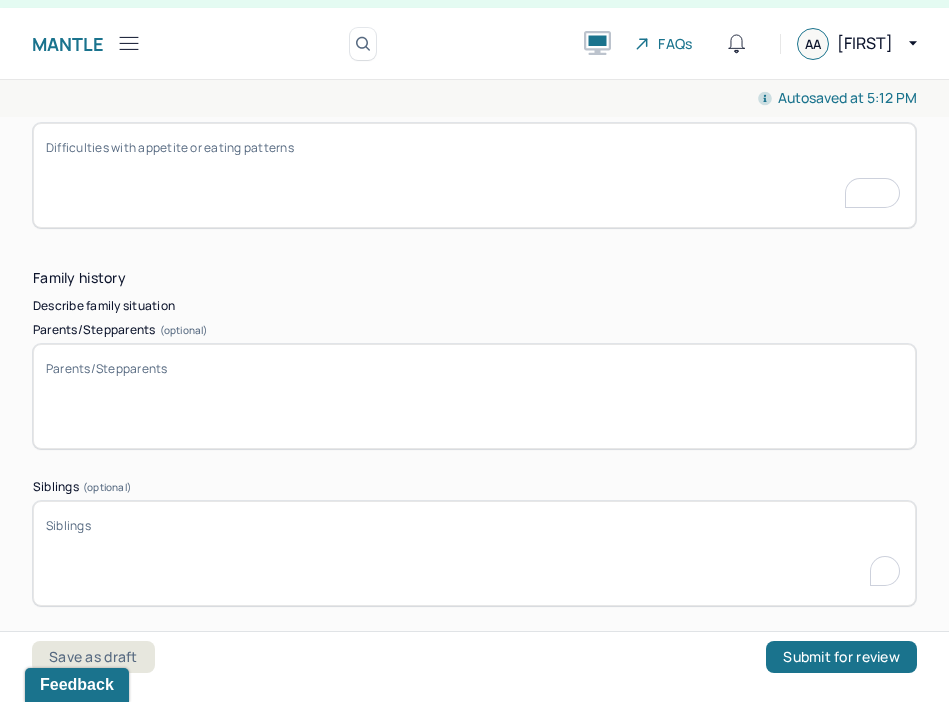 click on "Siblings (optional)" at bounding box center [474, 553] 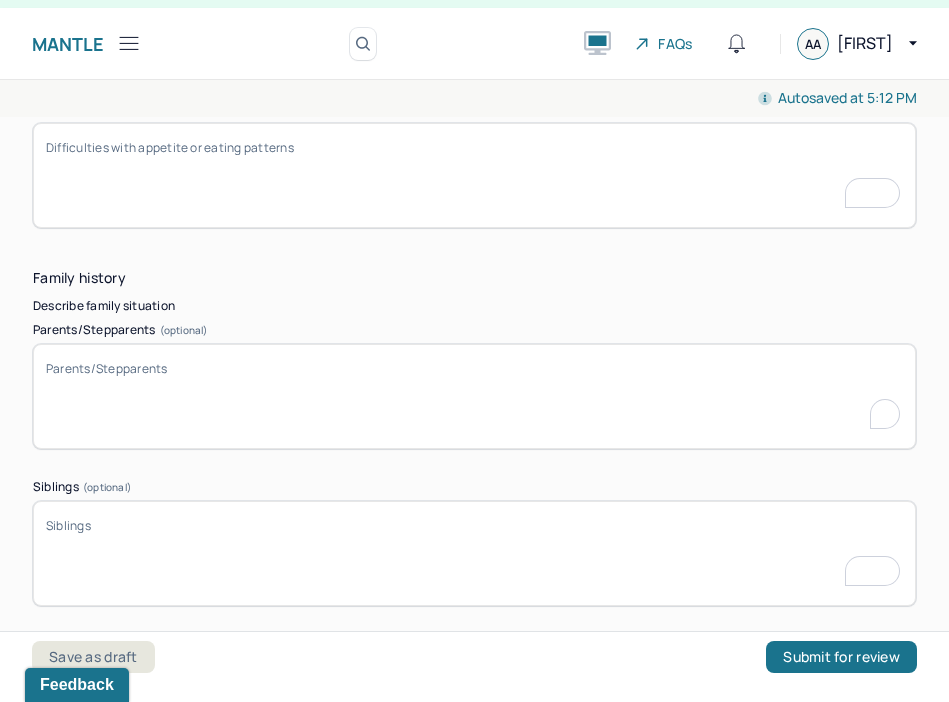 click on "Parents/Stepparents (optional)" at bounding box center (474, 396) 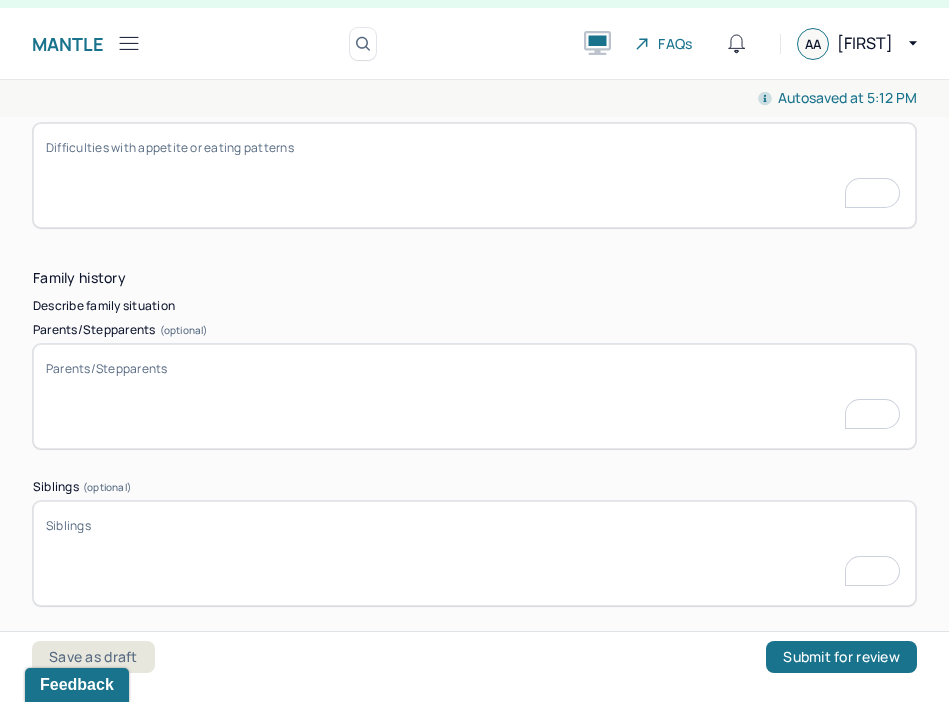 type on """ 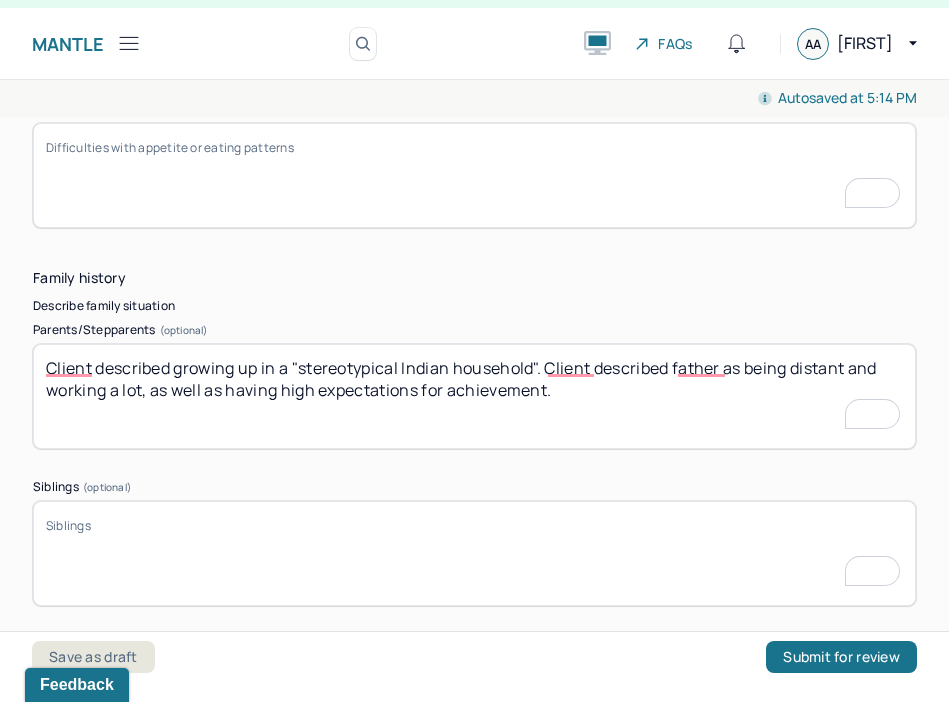 drag, startPoint x: 148, startPoint y: 387, endPoint x: 218, endPoint y: 390, distance: 70.064255 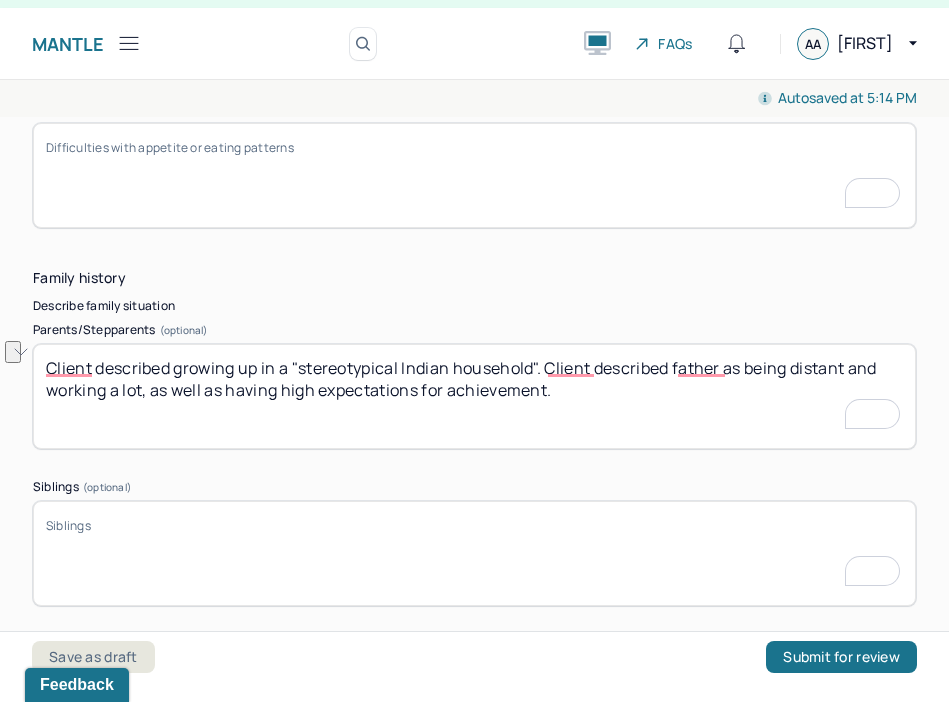 drag, startPoint x: 228, startPoint y: 388, endPoint x: 148, endPoint y: 387, distance: 80.00625 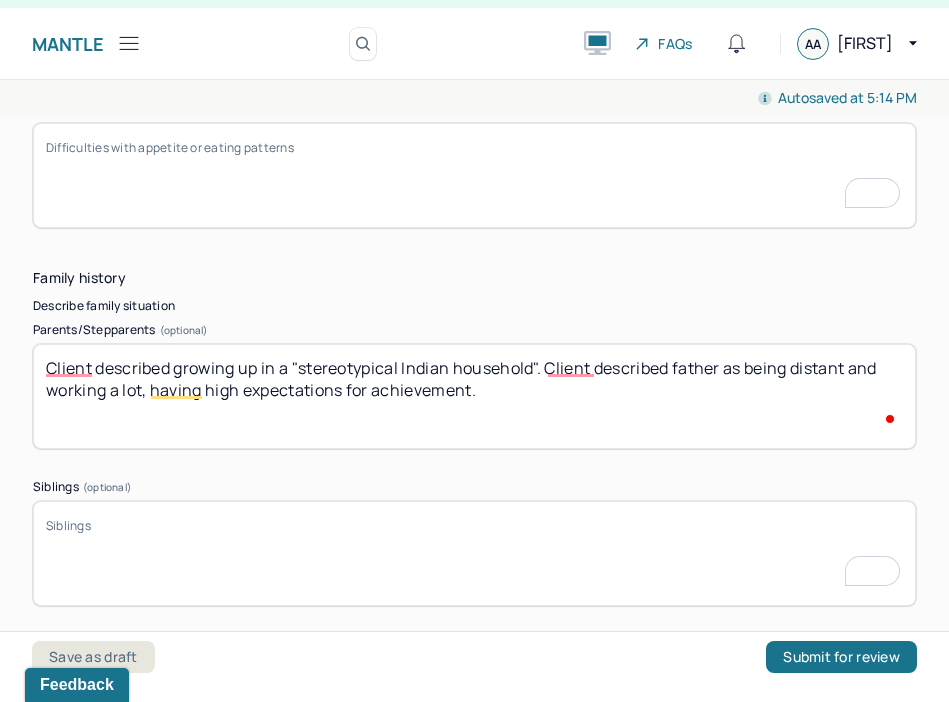 click on "Client described growing up in a "stereotypical Indian household". Client described father as being distant and working a lot, as well as having high expectations for achievement." at bounding box center (474, 396) 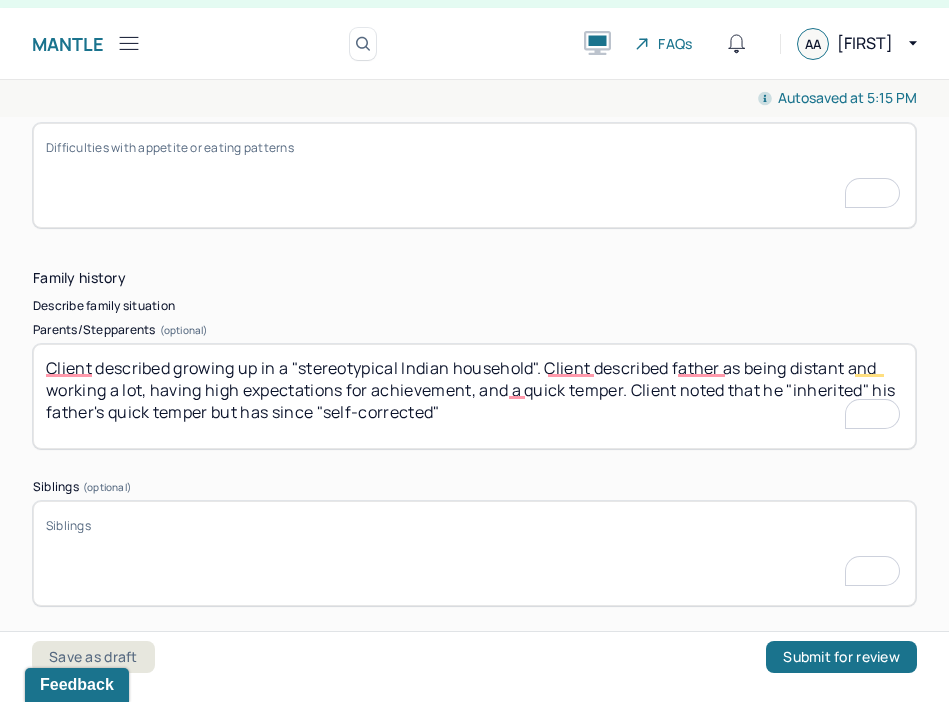 click on "Client described growing up in a "stereotypical Indian household". Client described father as being distant and working a lot, having high expectations for achievement, and a quick temper. Client noted that he" at bounding box center (474, 396) 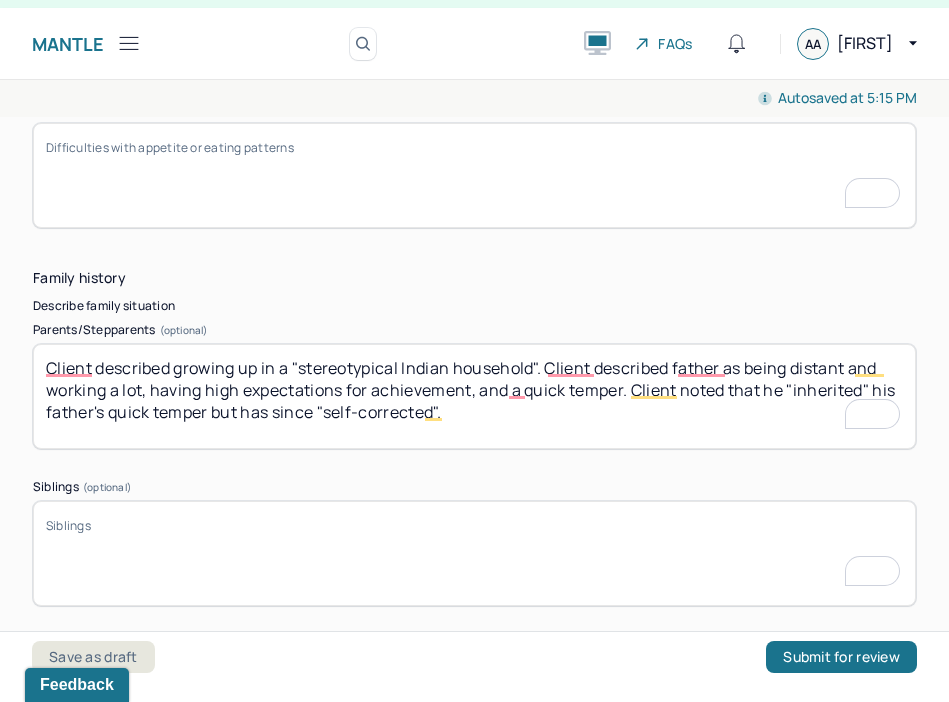 click on "Client described growing up in a "stereotypical Indian household". Client described father as being distant and working a lot, having high expectations for achievement, and a quick temper. Client noted that he "inherited" his father's quick temper but has since "self-corrected"." at bounding box center [474, 396] 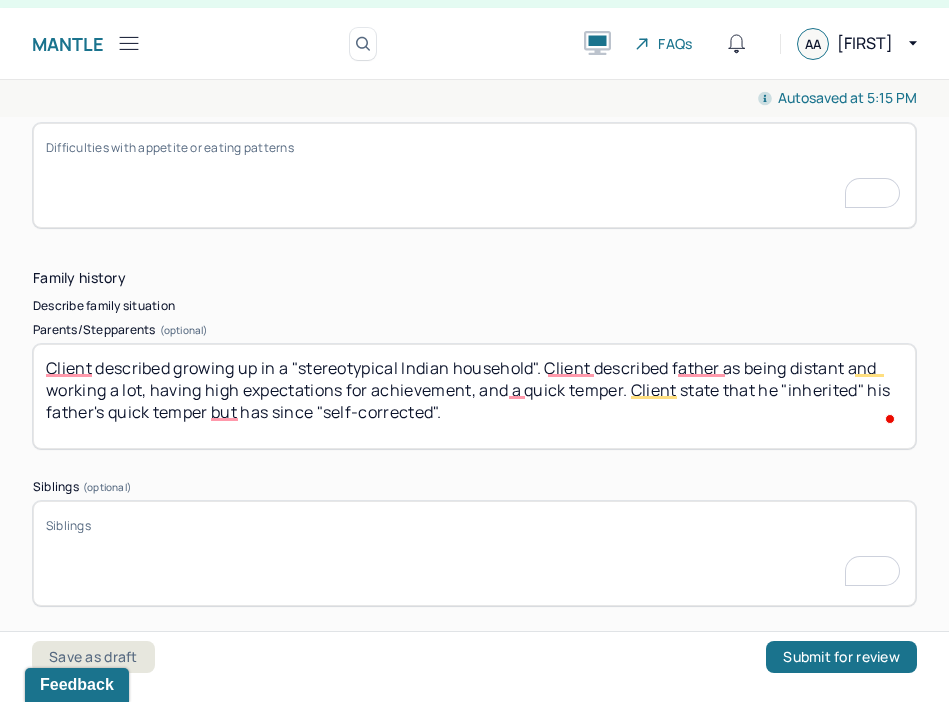 type on "Client described growing up in a "stereotypical Indian household". Client described father as being distant and working a lot, having high expectations for achievement, and a quick temper. Client stated that he "inherited" his father's quick temper but has since "self-corrected"." 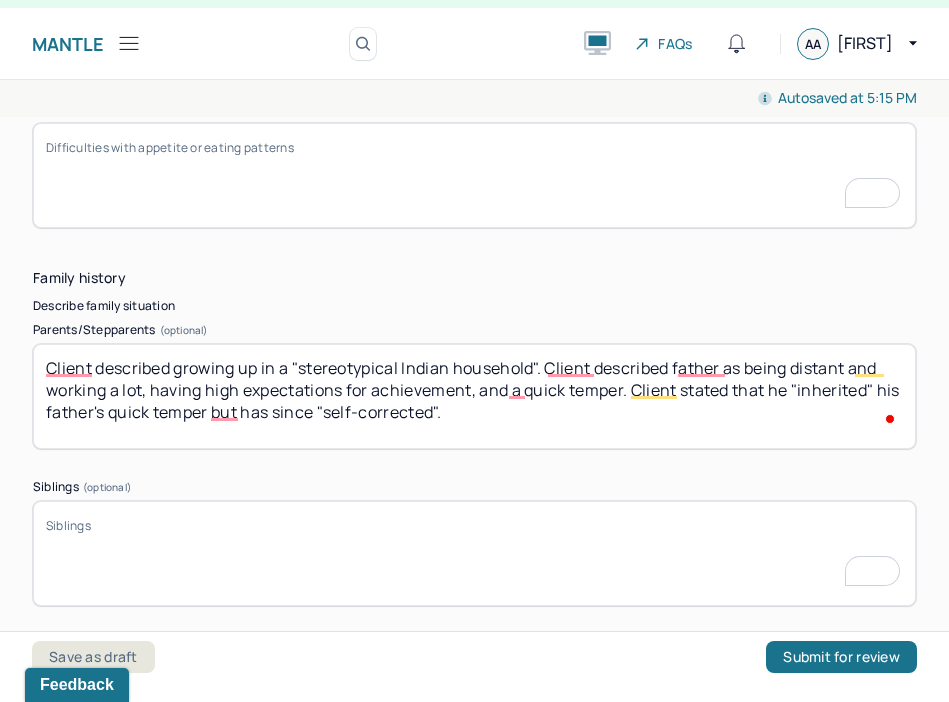 click on "Client described growing up in a "stereotypical Indian household". Client described father as being distant and working a lot, having high expectations for achievement, and a quick temper. Client  that he "inherited" his father's quick temper but has since "self-corrected"." at bounding box center (474, 396) 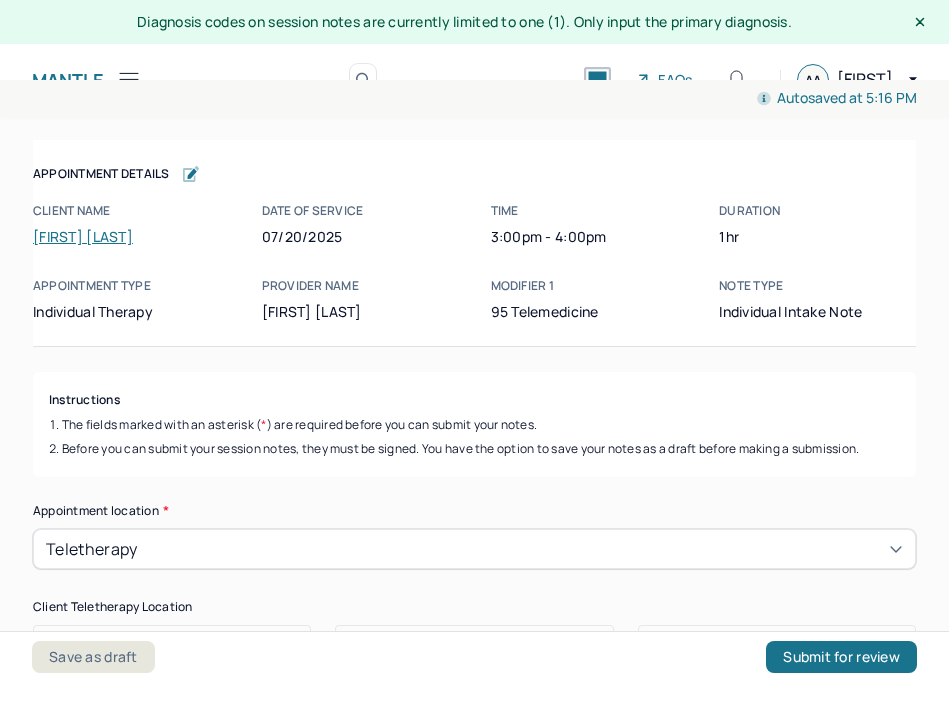 scroll, scrollTop: 36, scrollLeft: 0, axis: vertical 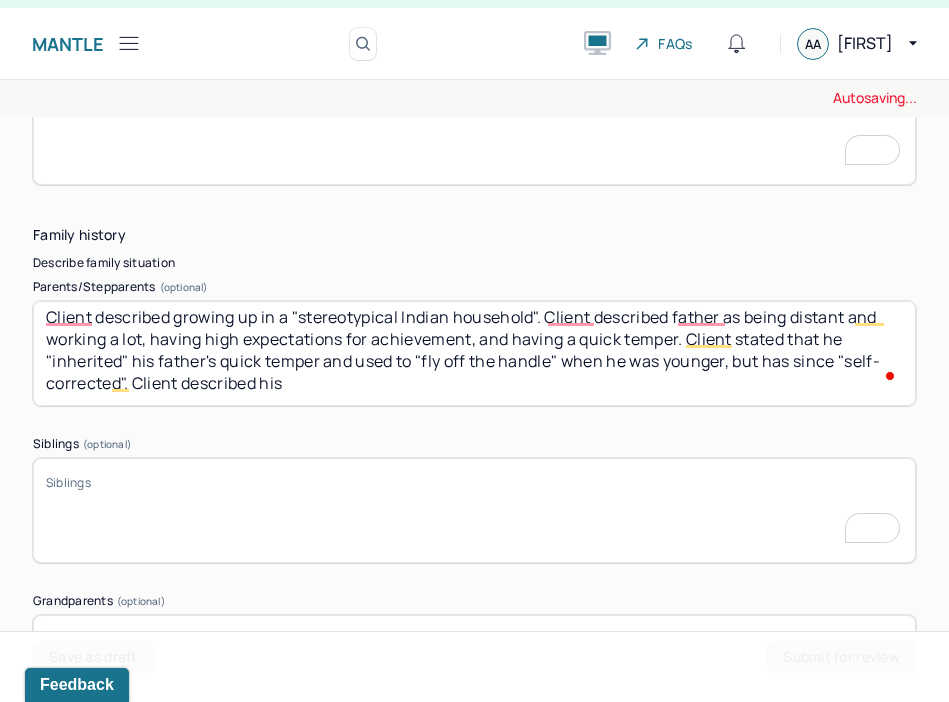 type on "Client described growing up in a "stereotypical Indian household". Client described father as being distant and working a lot, having high expectations for achievement, and having a quick temper. Client stated that he "inherited" his father's quick temper and used to "fly off the handle" when he was younger, but has since "self-corrected". Client described his" 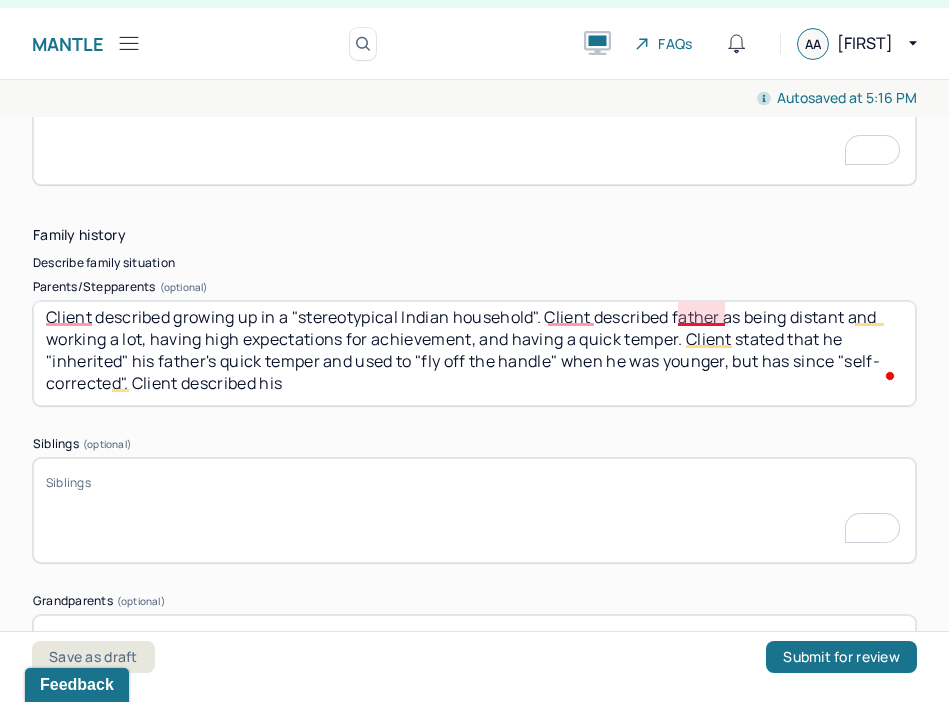 click on "Client described growing up in a "stereotypical Indian household". Client described father as being distant and working a lot, having high expectations for achievement, and having a quick temper. Client stated that he "inherited" his father's quick temper and used to "fly off the handle" when he was younger, but has since "self-corrected". Client described" at bounding box center [474, 353] 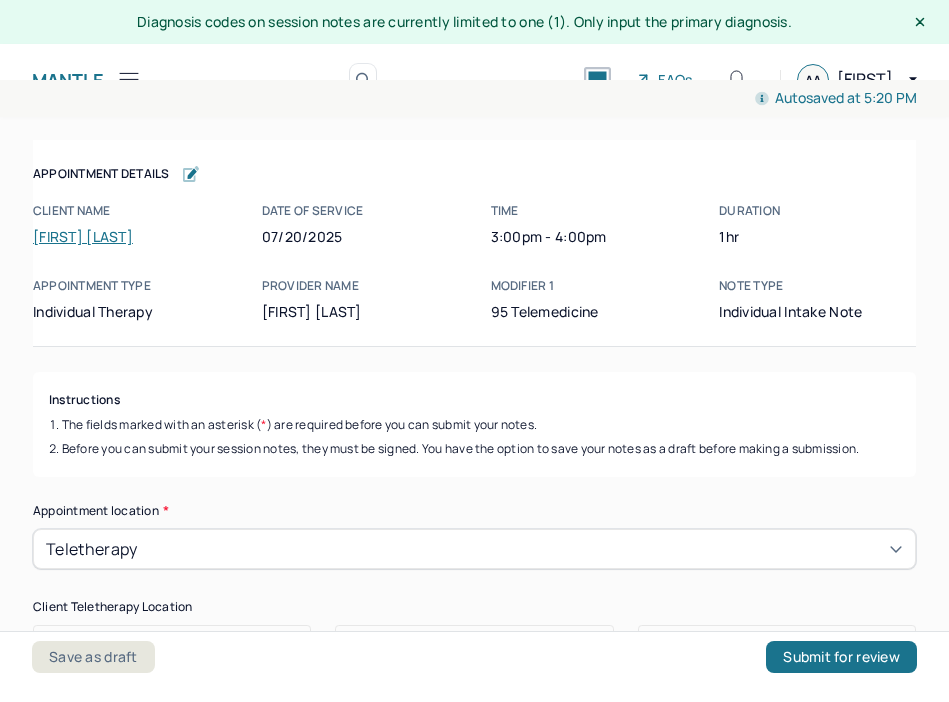 scroll, scrollTop: 36, scrollLeft: 0, axis: vertical 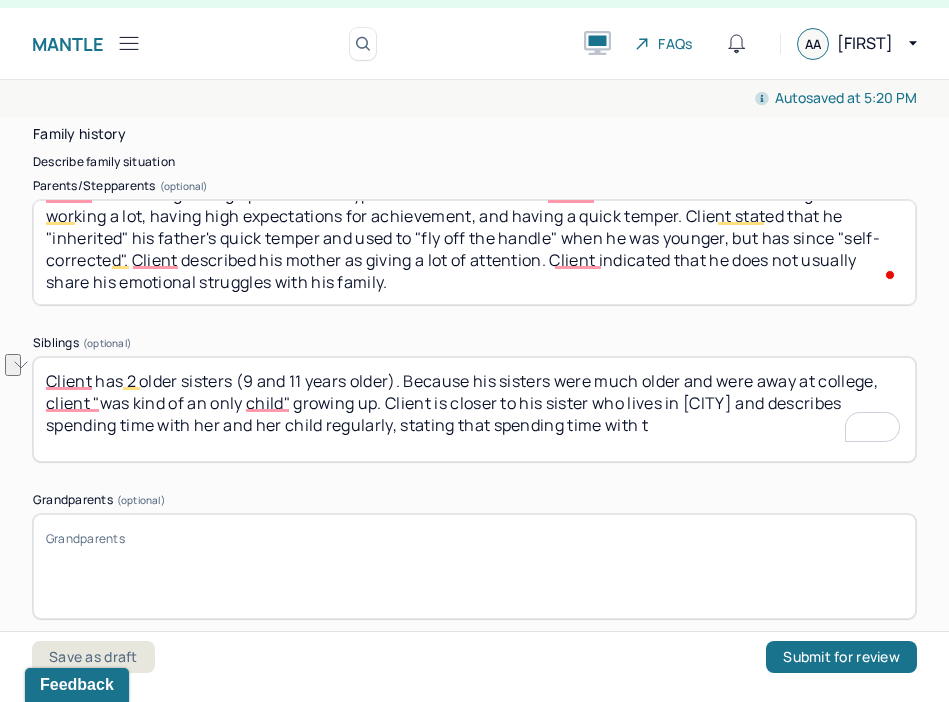 drag, startPoint x: 629, startPoint y: 424, endPoint x: 315, endPoint y: 428, distance: 314.02548 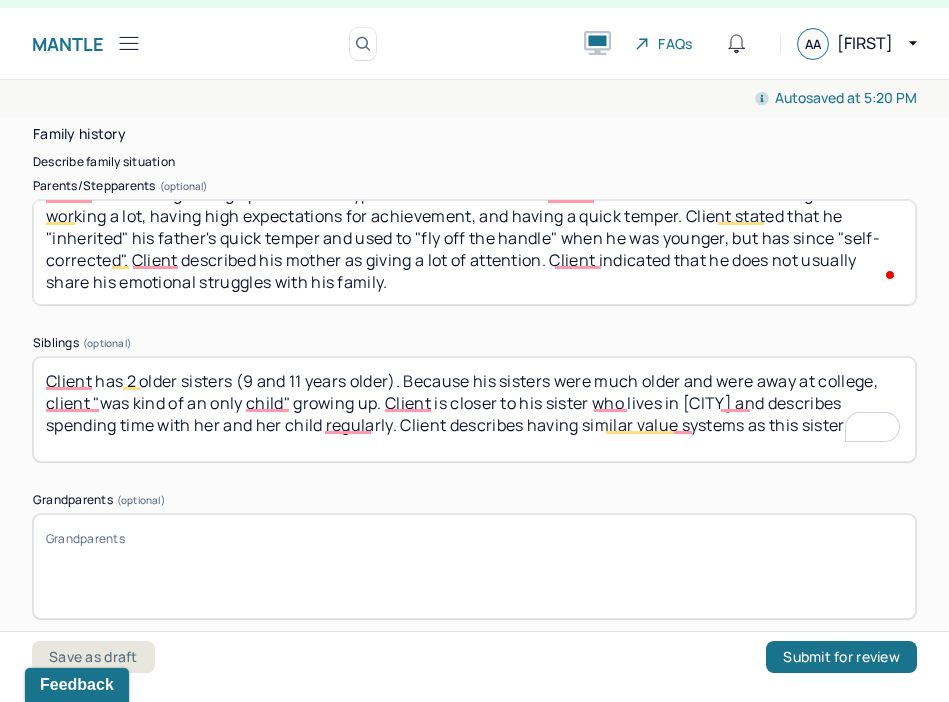 scroll, scrollTop: 4161, scrollLeft: 0, axis: vertical 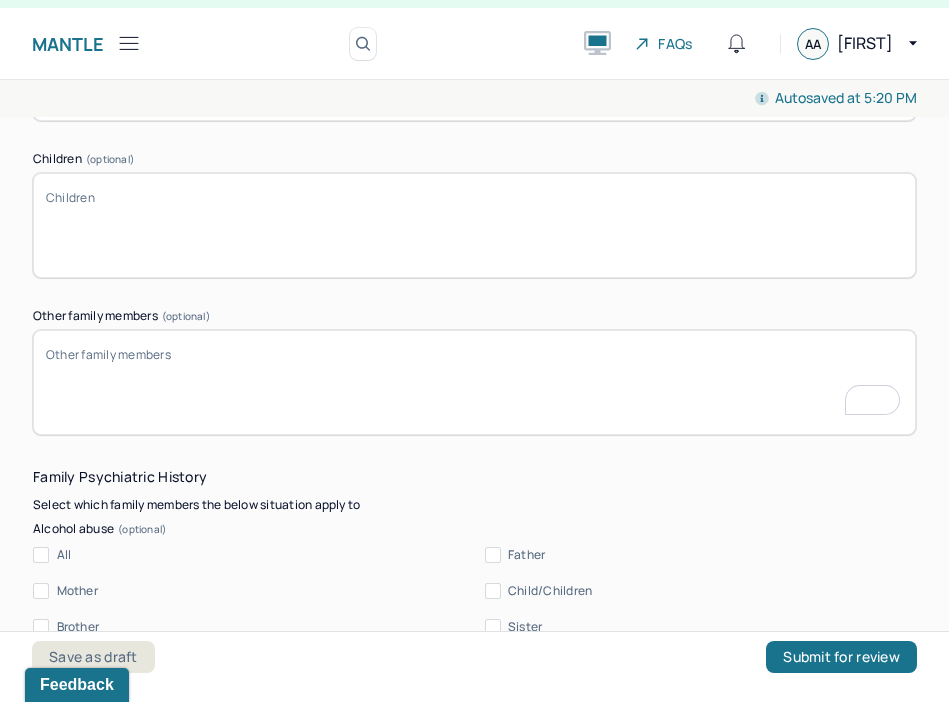 type on "Client has 2 older sisters (9 and 11 years older). Because his sisters were much older and were away at college, client "was kind of an only child" growing up. Client is closer to his sister who lives in NYC and describes spending time with her and her child regularly. Client describes having similar value systems as this sister." 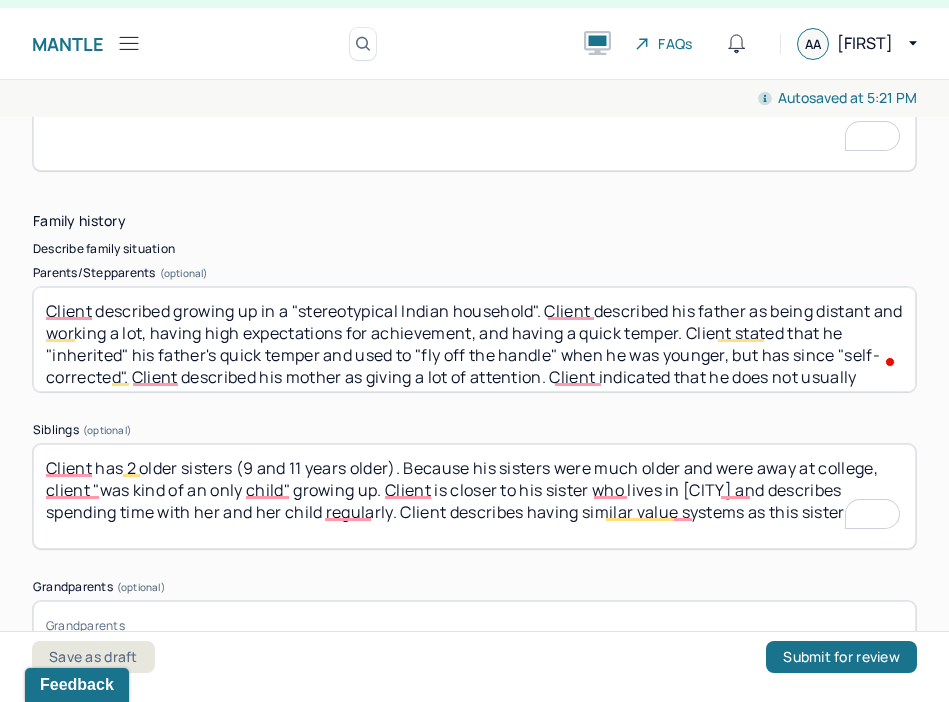 type on "Client has extended family in India, but stated that he is not close to them." 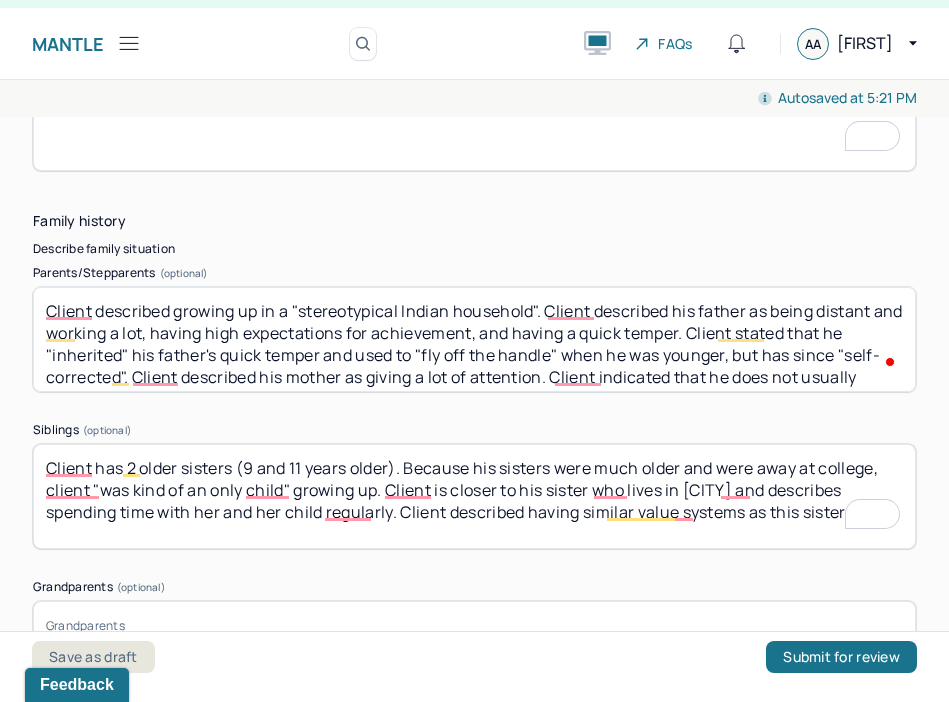 click on "Client has 2 older sisters (9 and 11 years older). Because his sisters were much older and were away at college, client "was kind of an only child" growing up. Client is closer to his sister who lives in NYC and describes spending time with her and her child regularly. Client described having similar value systems as this sister." at bounding box center (474, 496) 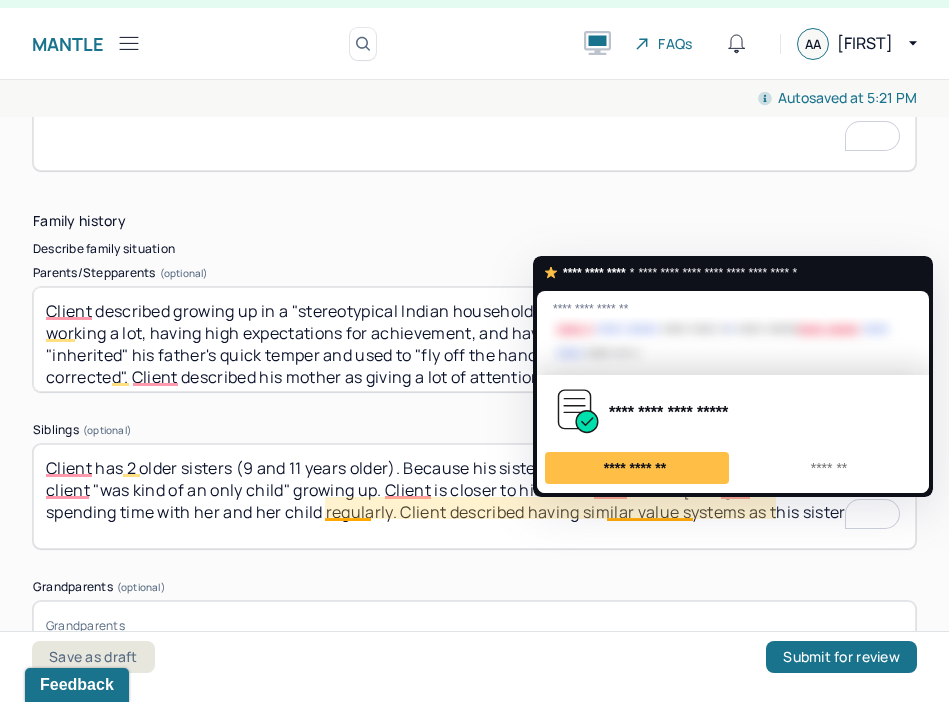 click on "Client has 2 older sisters (9 and 11 years older). Because his sisters were much older and were away at college, client "was kind of an only child" growing up. Client is closer to his sister who lives in NYC and describes spending time with her and her child regularly. Client described having similar value systems as this sister." at bounding box center (474, 496) 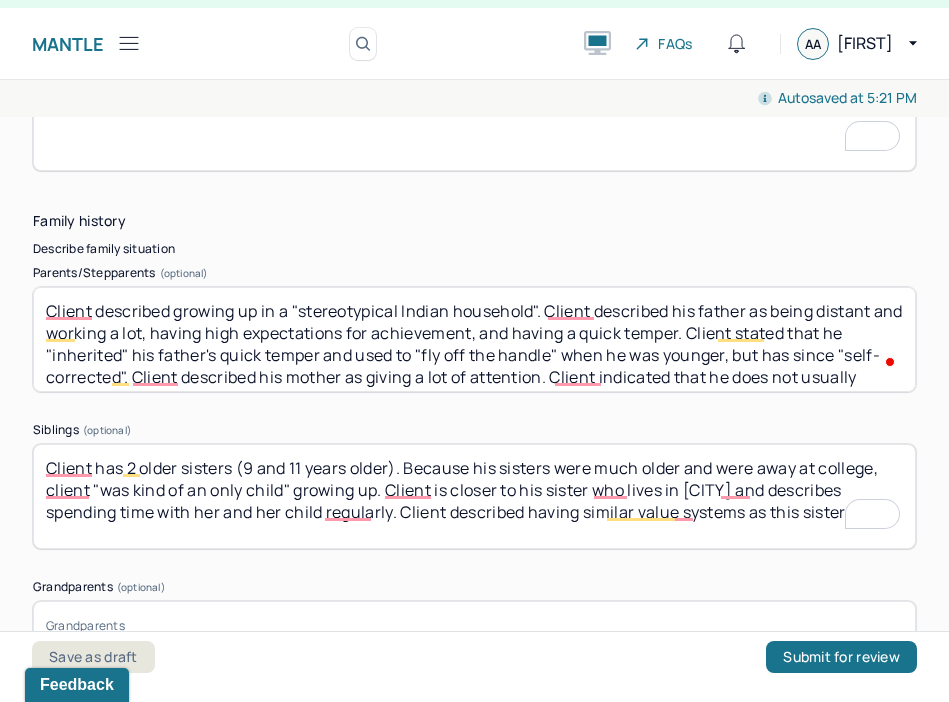 click on "Client has 2 older sisters (9 and 11 years older). Because his sisters are much older and were away at college, client "was kind of an only child" growing up. Client is closer to his sister who lives in NYC and describes spending time with her and her child regularly. Client described having similar value systems as this sister." at bounding box center (474, 496) 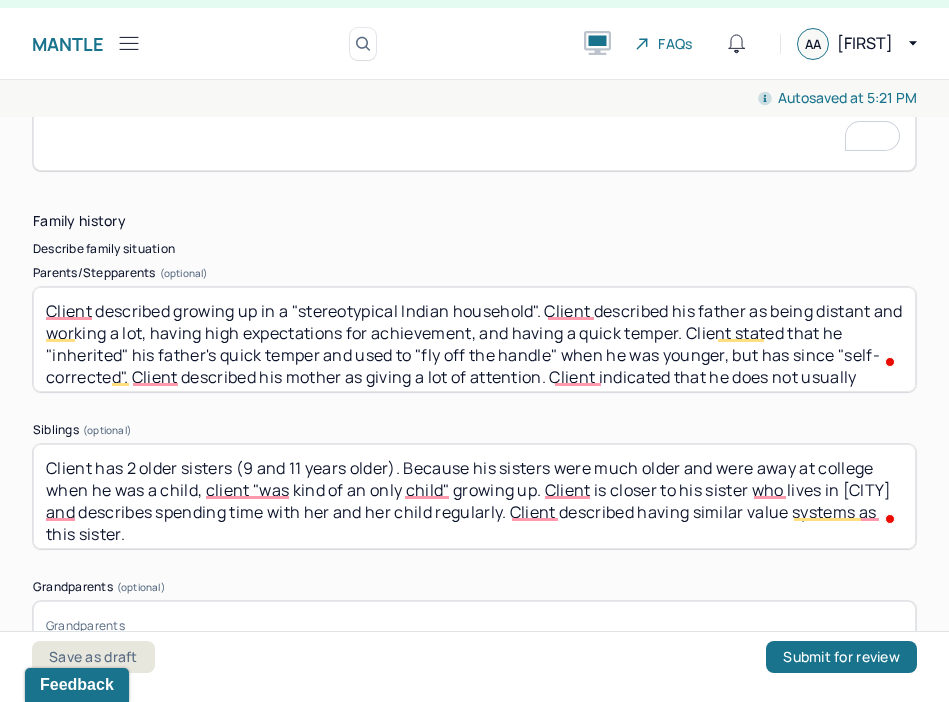 click on "Client has 2 older sisters (9 and 11 years older). Because his sisters are much older and were away at college when he , client "was kind of an only child" growing up. Client is closer to his sister who lives in NYC and describes spending time with her and her child regularly. Client described having similar value systems as this sister." at bounding box center (474, 496) 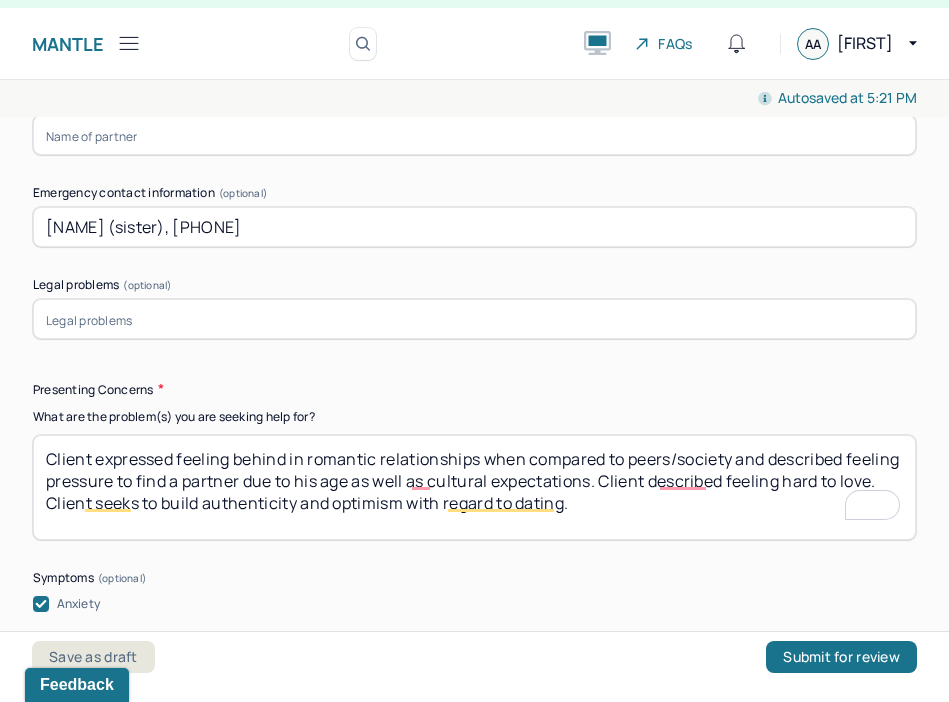 type on "Client has 2 older sisters (9 and 11 years older). Because his sisters are much older and were away at college when he was a child, client "was kind of an only child" growing up. Client is closer to his sister who lives in NYC and describes spending time with her and her child regularly. Client described having similar value systems as this sister." 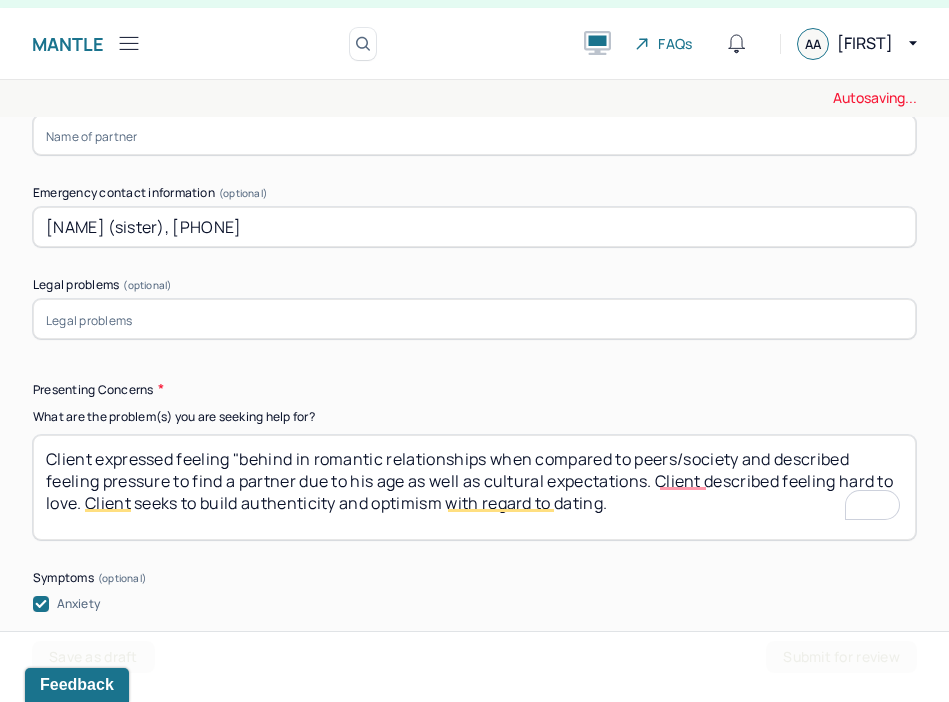 click on "Client expressed feeling behind in romantic relationships when compared to peers/society and described feeling pressure to find a partner due to his age as well as cultural expectations. Client described feeling hard to love. Client seeks to build authenticity and optimism with regard to dating." at bounding box center [474, 487] 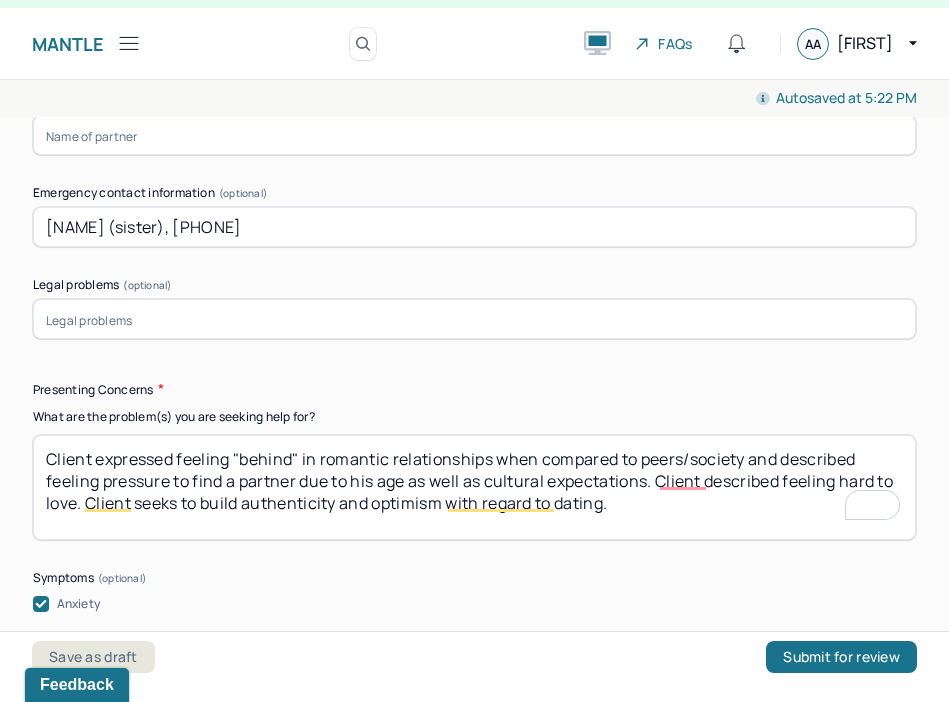 click on "Client expressed feeling "behind in romantic relationships when compared to peers/society and described feeling pressure to find a partner due to his age as well as cultural expectations. Client described feeling hard to love. Client seeks to build authenticity and optimism with regard to dating." at bounding box center [474, 487] 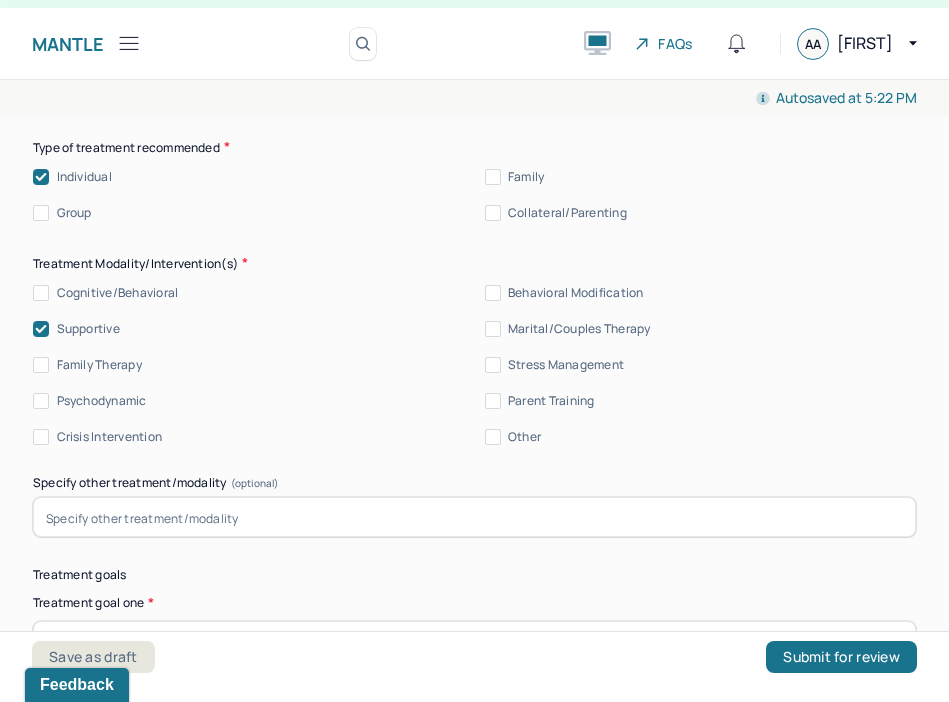 type on "Client expressed feeling "behind" in romantic relationships when compared to peers/society and described feeling pressure to find a partner due to his age as well as cultural expectations. Client described feeling hard to love. Client seeks to build authenticity and optimism with regard to dating." 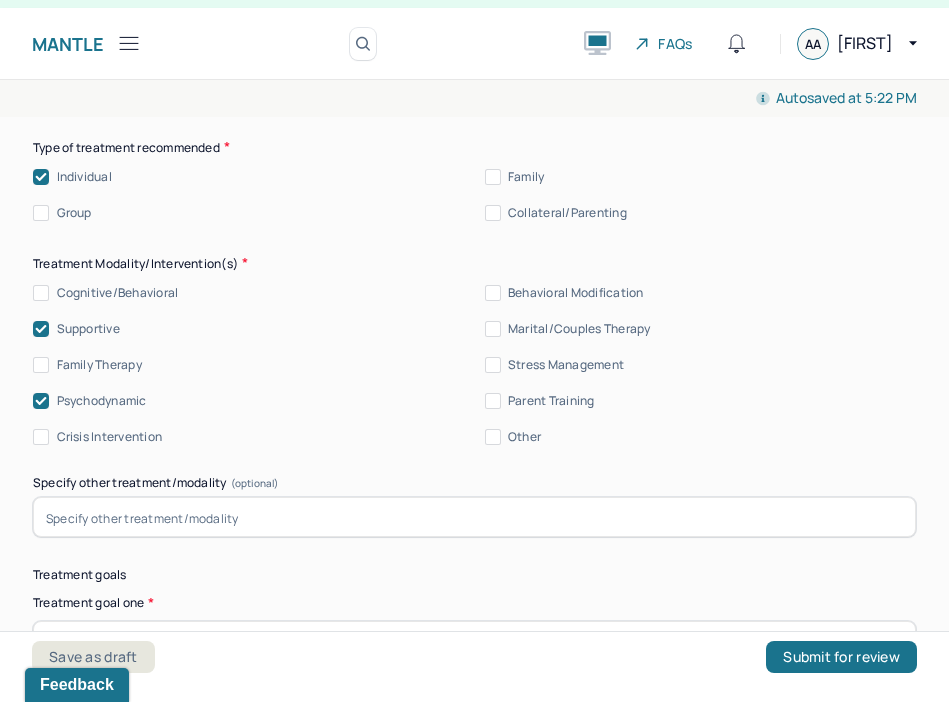 click on "Psychodynamic" at bounding box center [102, 401] 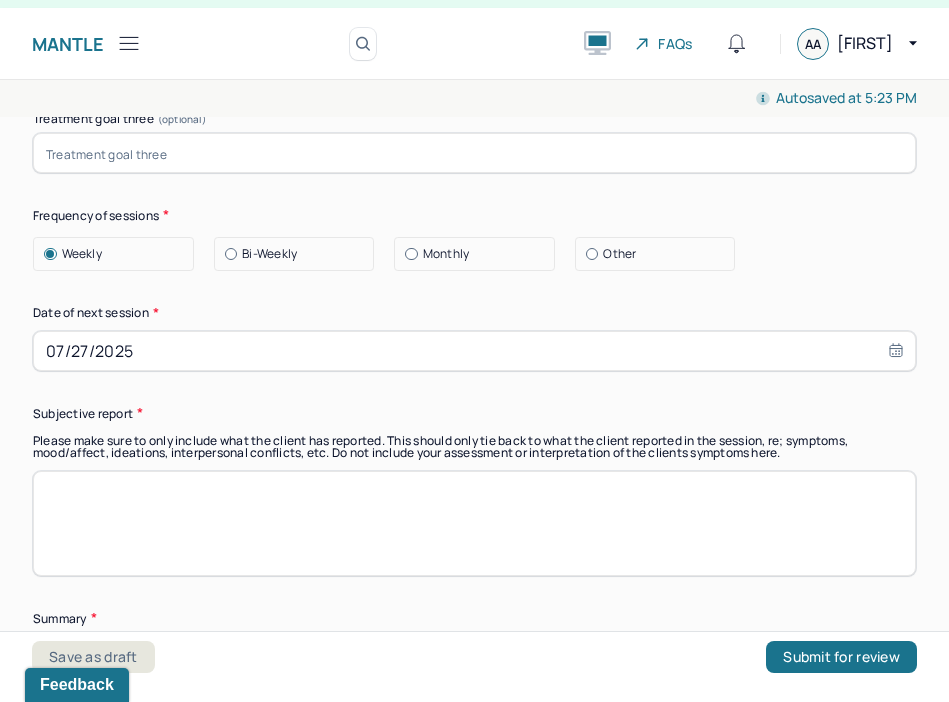 click at bounding box center [474, 523] 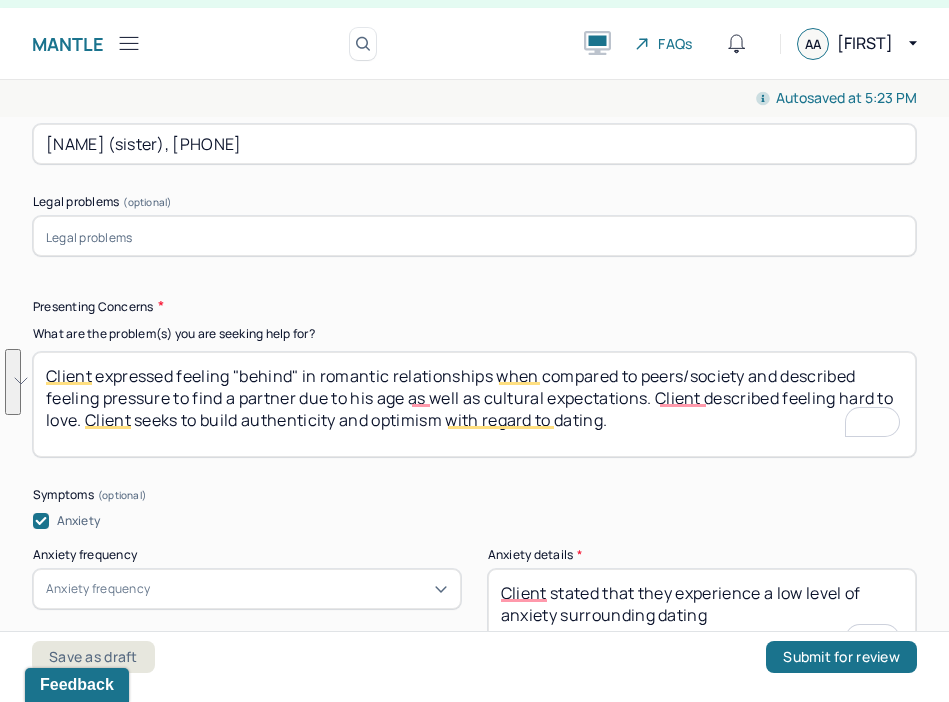 drag, startPoint x: 629, startPoint y: 418, endPoint x: 17, endPoint y: 380, distance: 613.1786 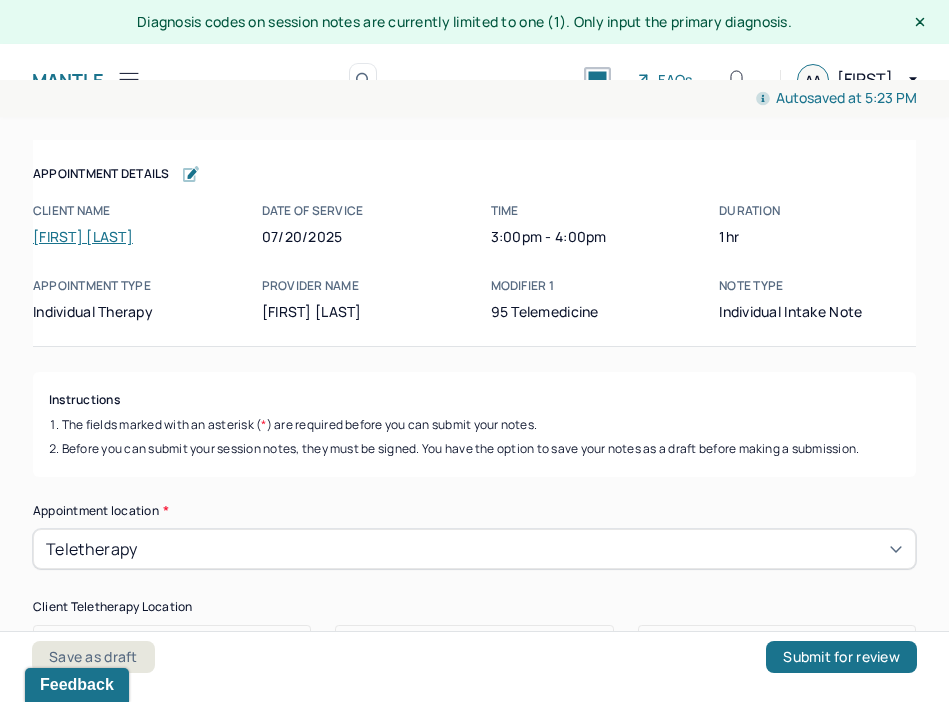 scroll, scrollTop: 36, scrollLeft: 0, axis: vertical 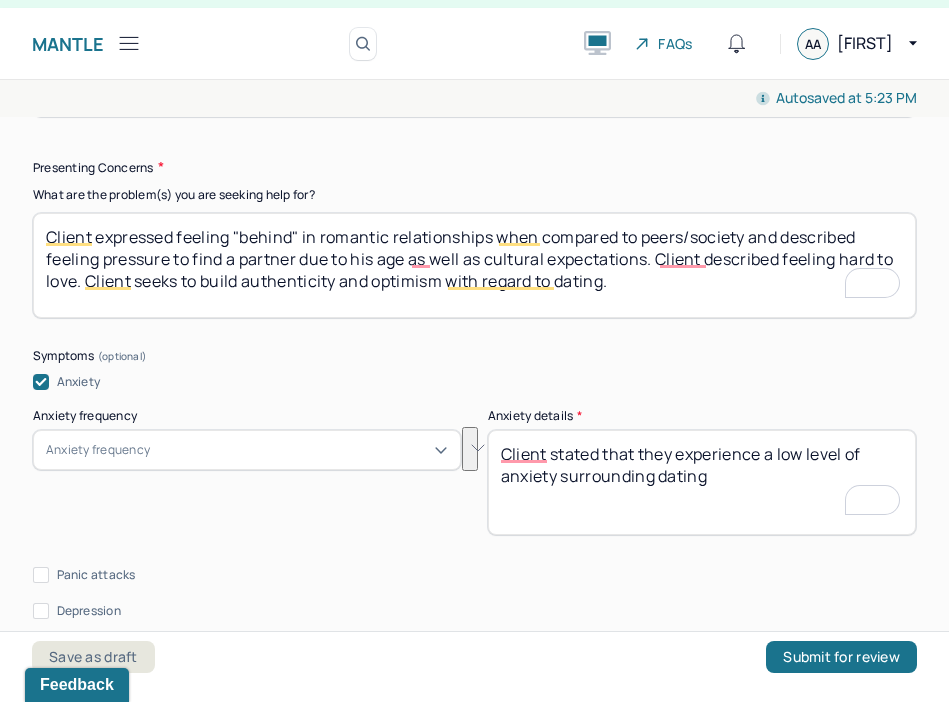 drag, startPoint x: 736, startPoint y: 481, endPoint x: 496, endPoint y: 454, distance: 241.51398 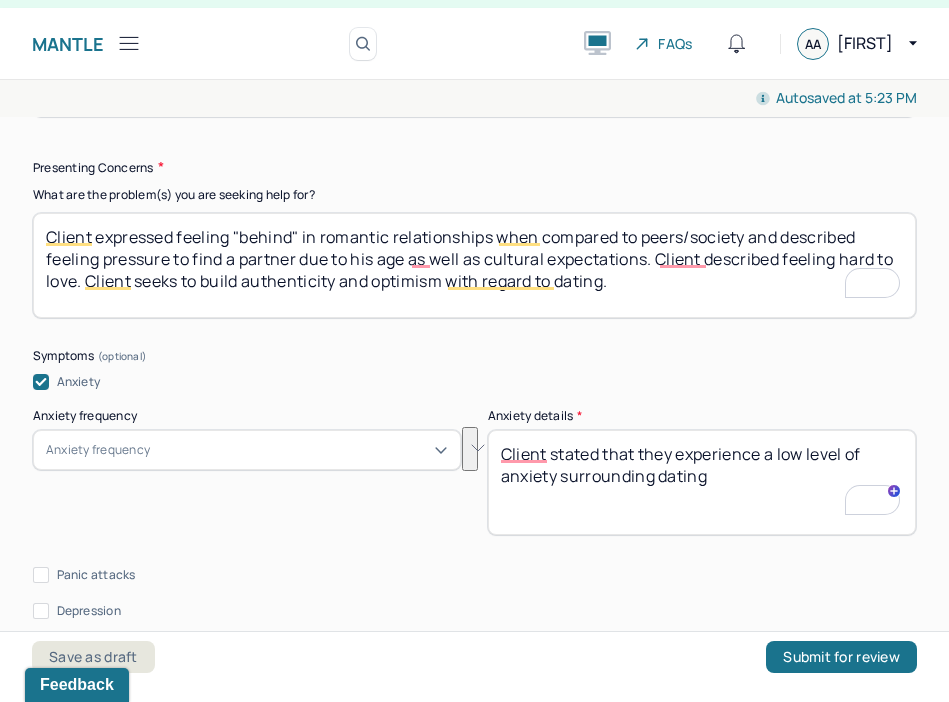 scroll, scrollTop: 2609, scrollLeft: 0, axis: vertical 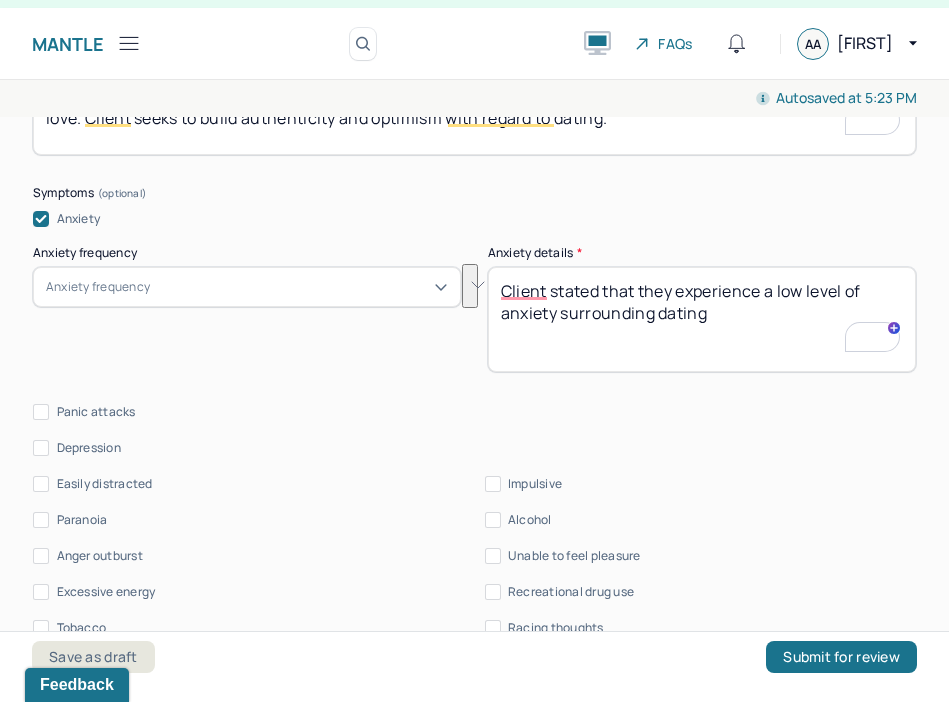 click on "Client stated that they experience a low level of anxiety surrounding dating" at bounding box center [702, 319] 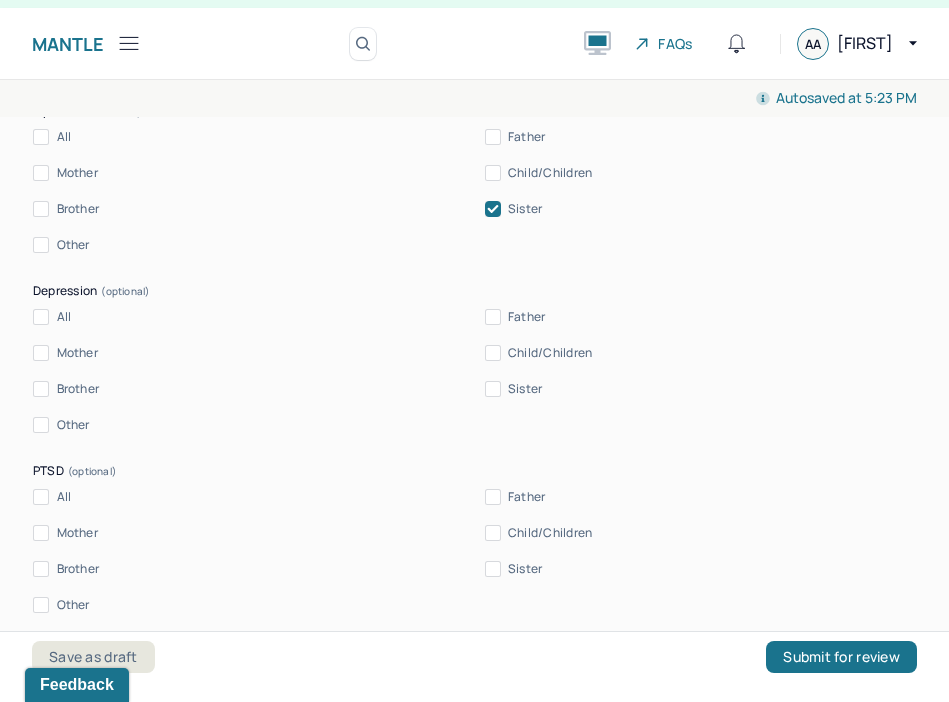 scroll, scrollTop: 5387, scrollLeft: 0, axis: vertical 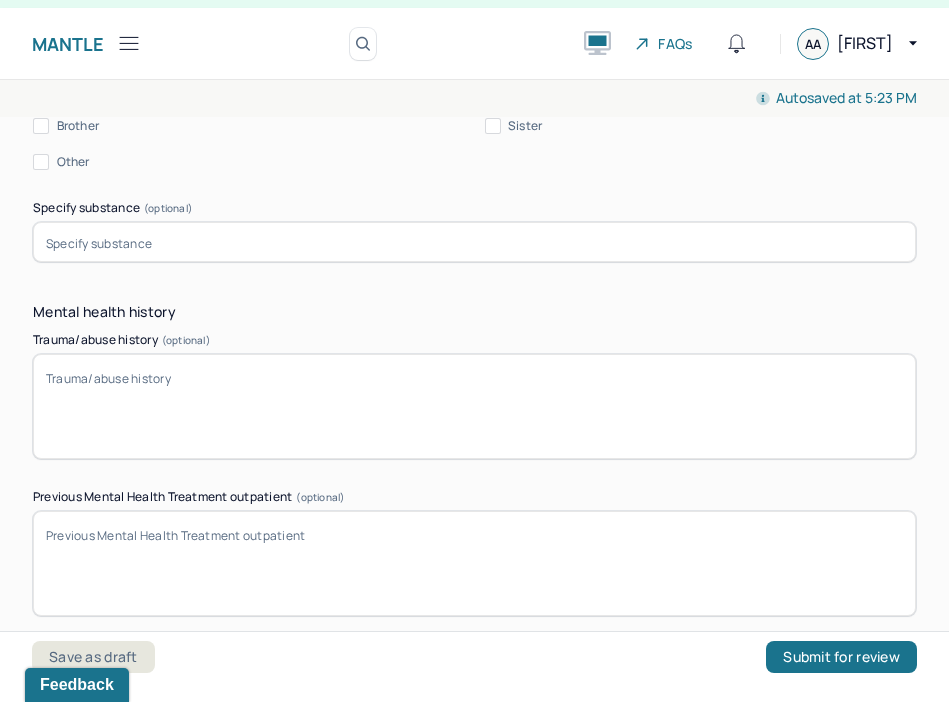 click on "Trauma/abuse history (optional)" at bounding box center (474, 406) 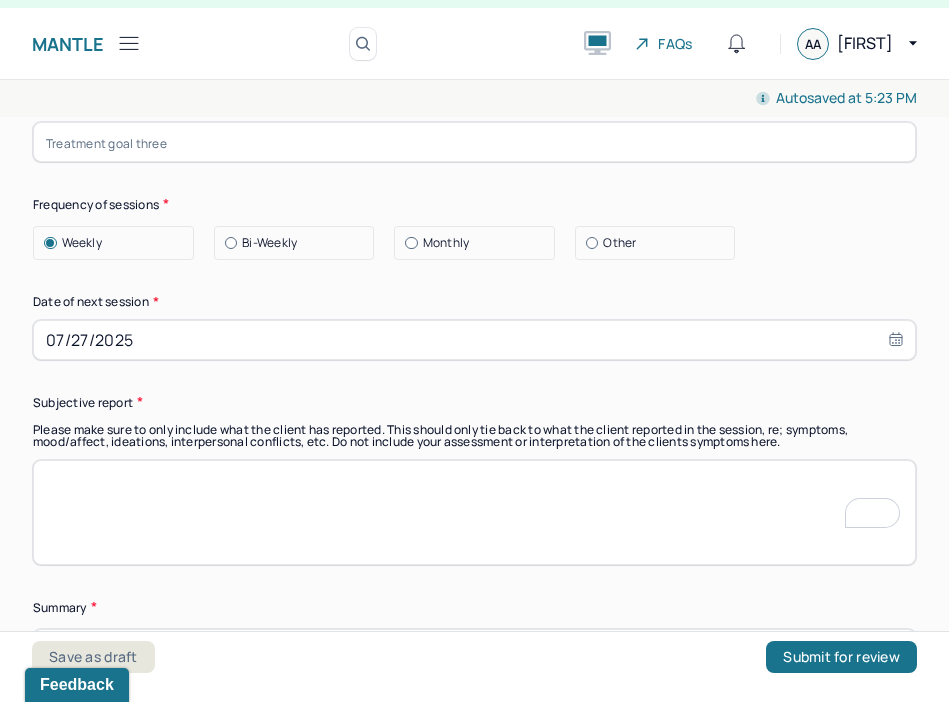 click at bounding box center (474, 512) 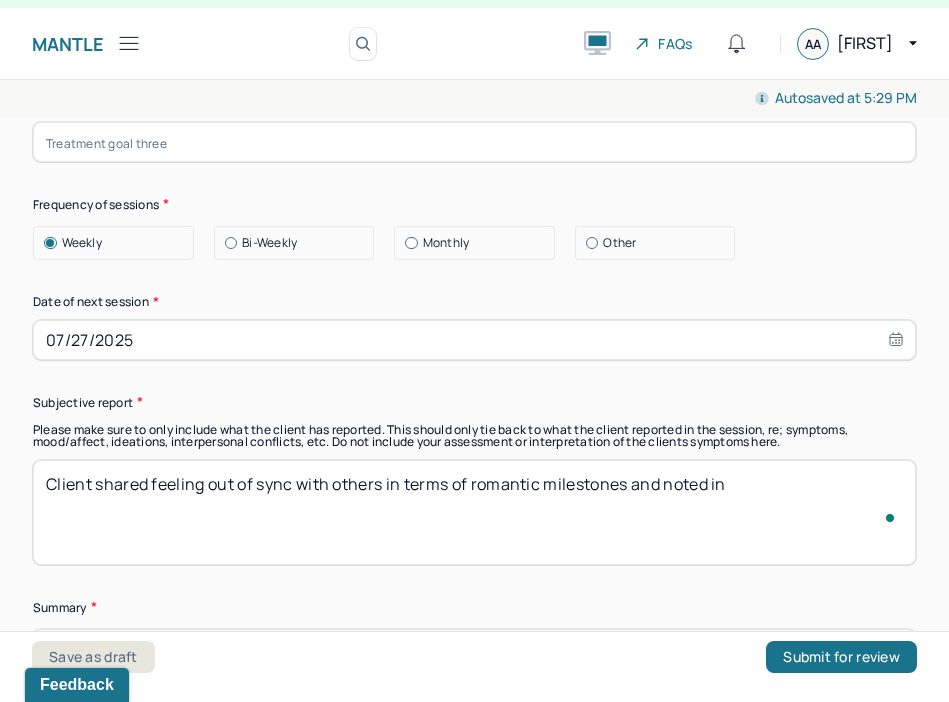 type on "Client shared feeling out of sync with others in terms of romantic milestones and noted int" 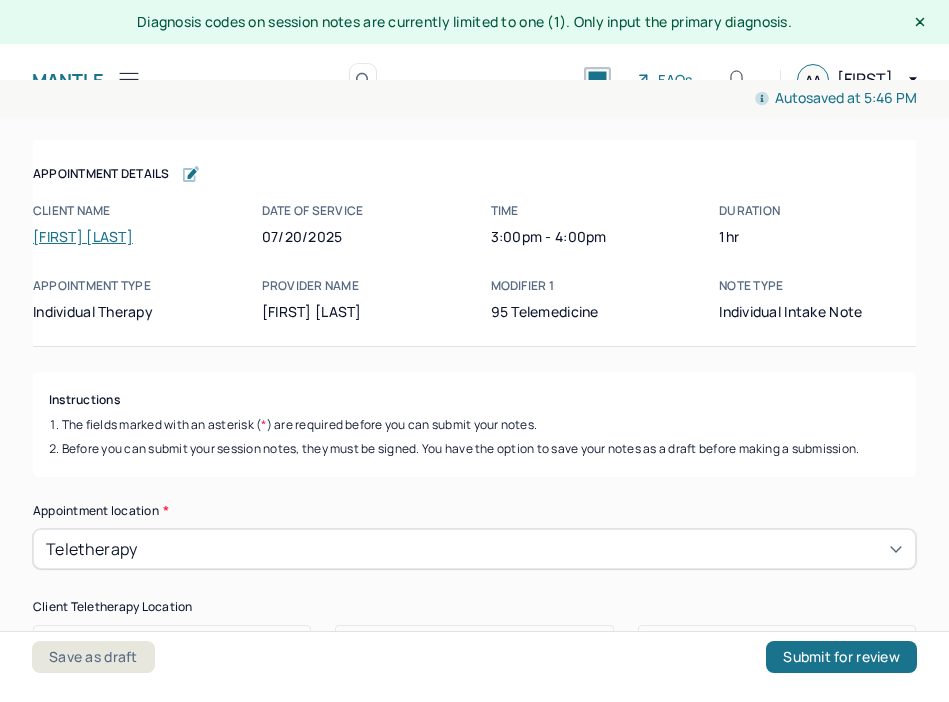 scroll, scrollTop: 0, scrollLeft: 0, axis: both 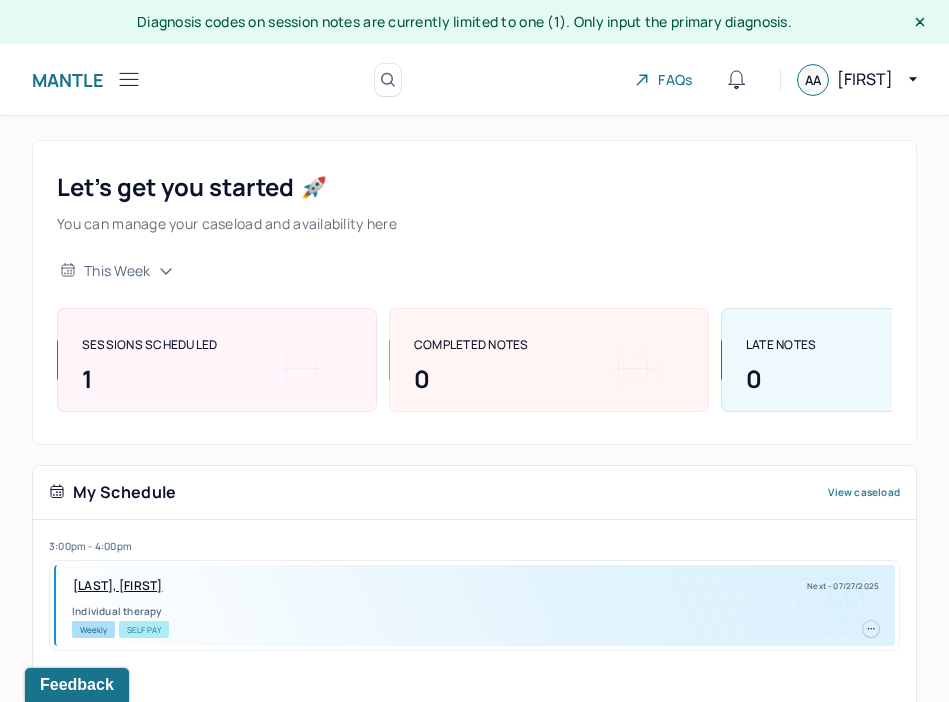 click on "RAGHUNATHAN, VIJAY" at bounding box center (118, 586) 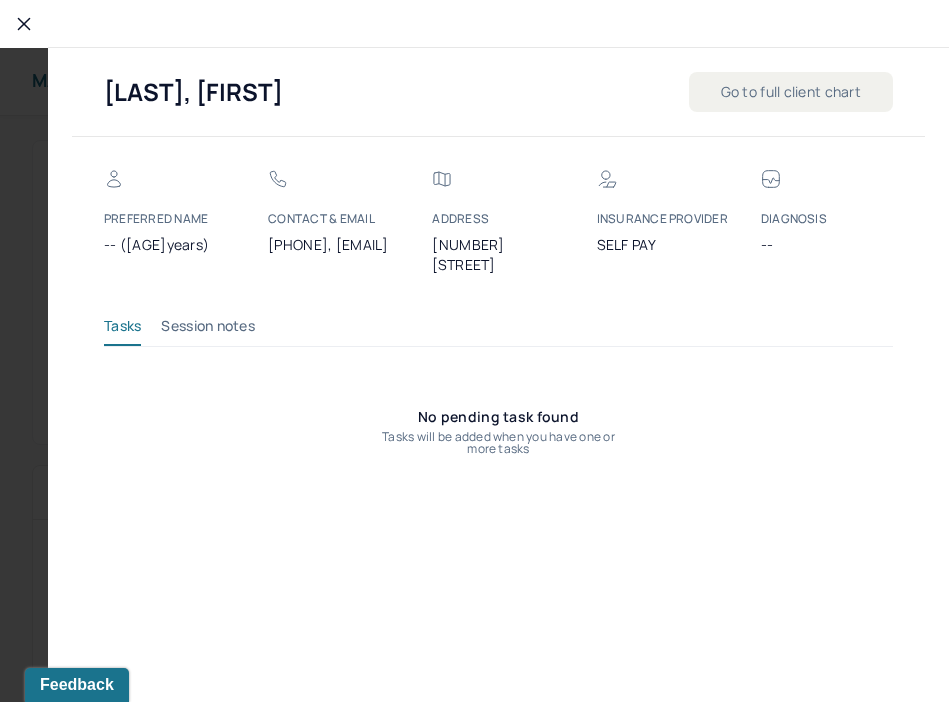 click on "Session notes" at bounding box center [208, 330] 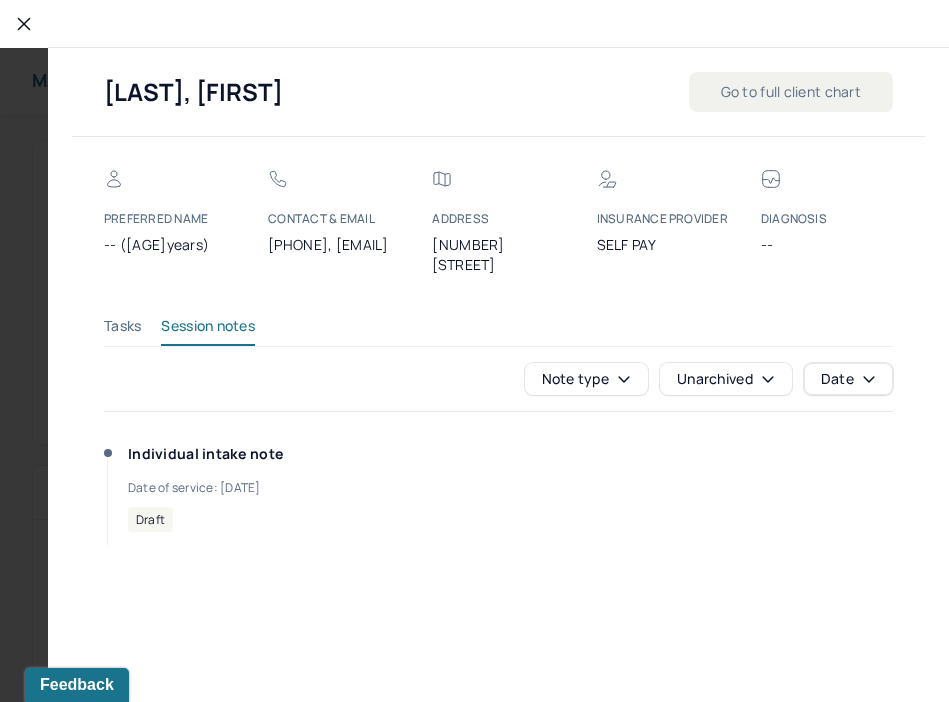 click on "Tasks" at bounding box center [122, 330] 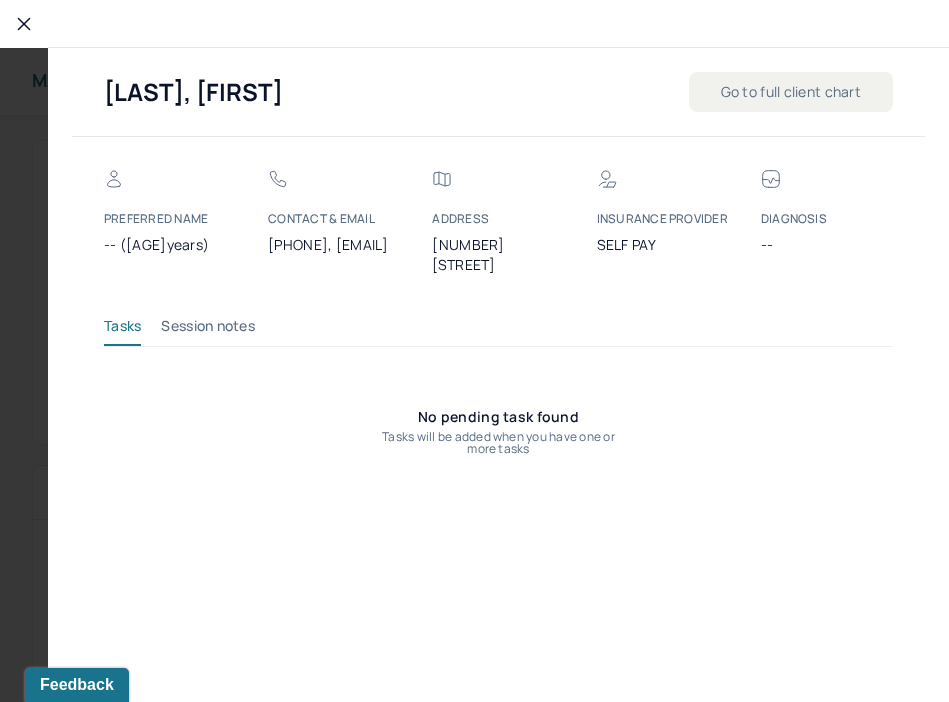 click on "Go to full client chart" at bounding box center (791, 92) 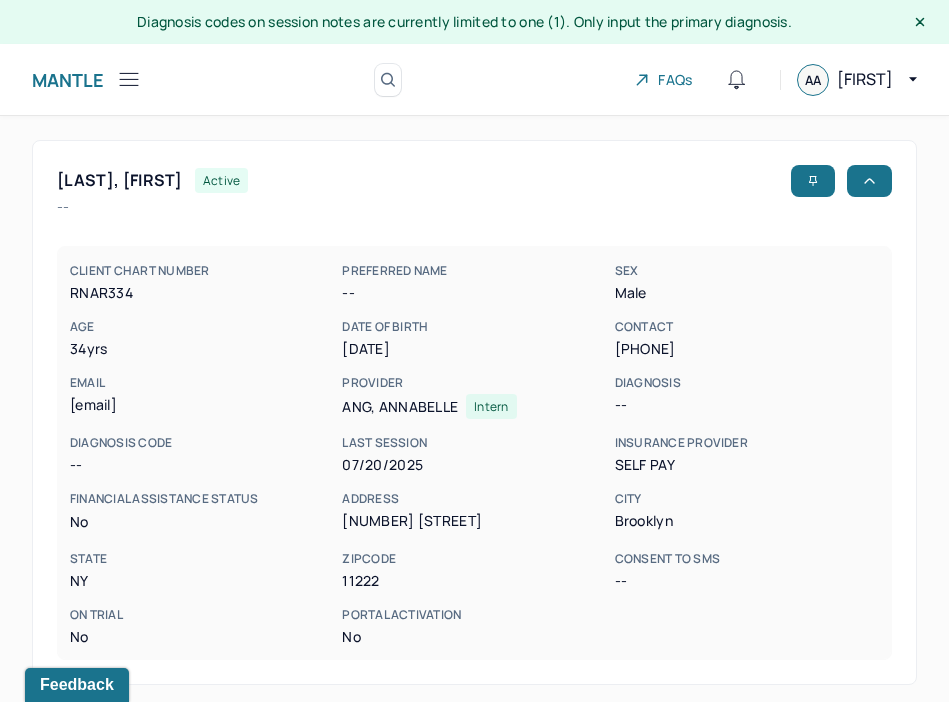 scroll, scrollTop: 511, scrollLeft: 0, axis: vertical 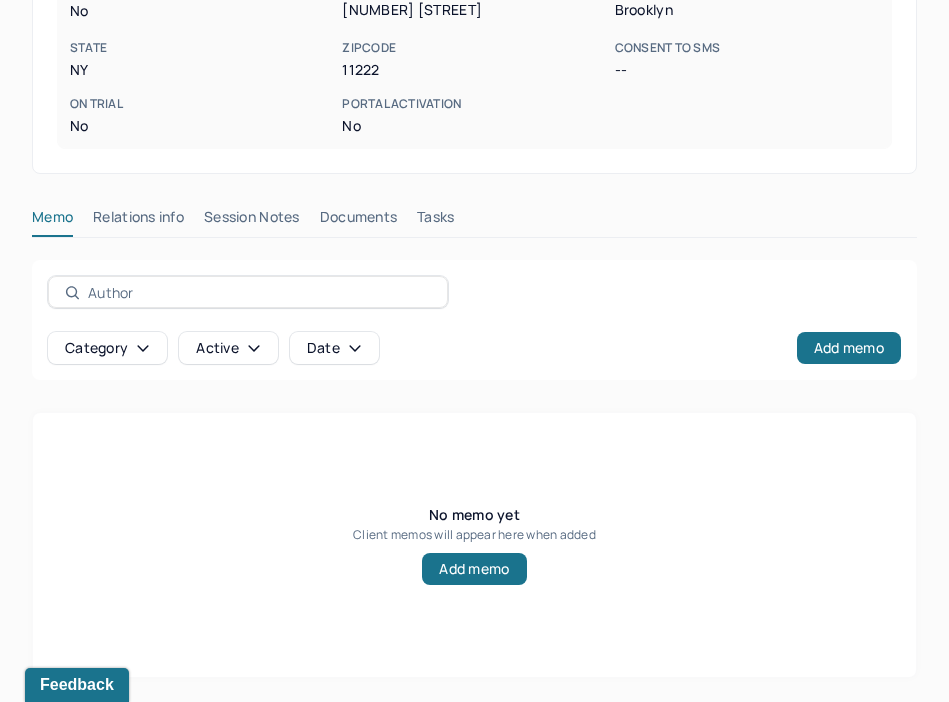click on "Session Notes" at bounding box center (252, 221) 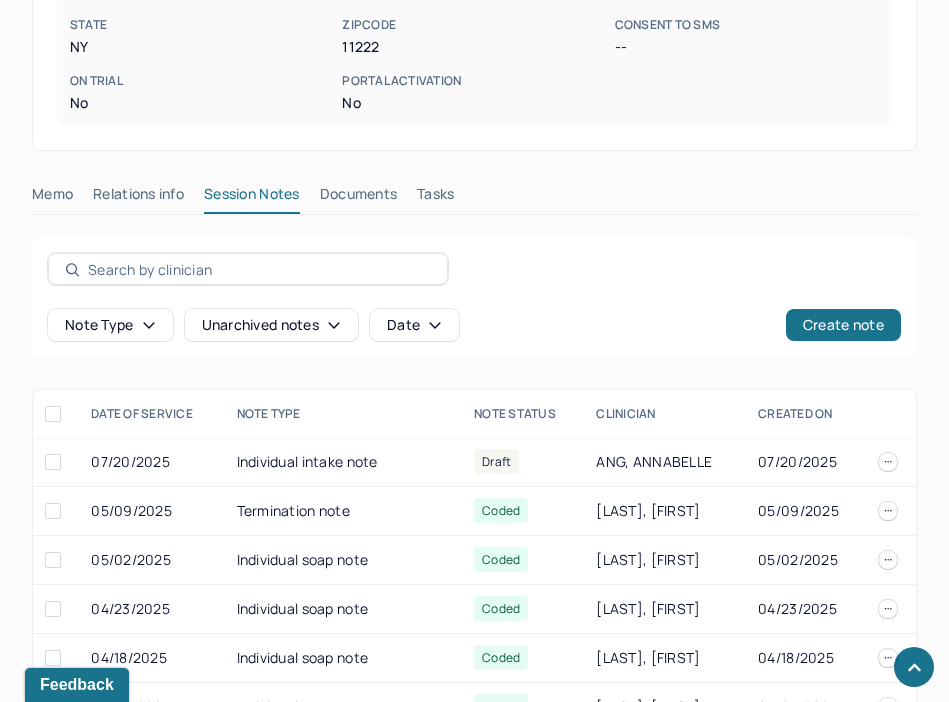 scroll, scrollTop: 807, scrollLeft: 0, axis: vertical 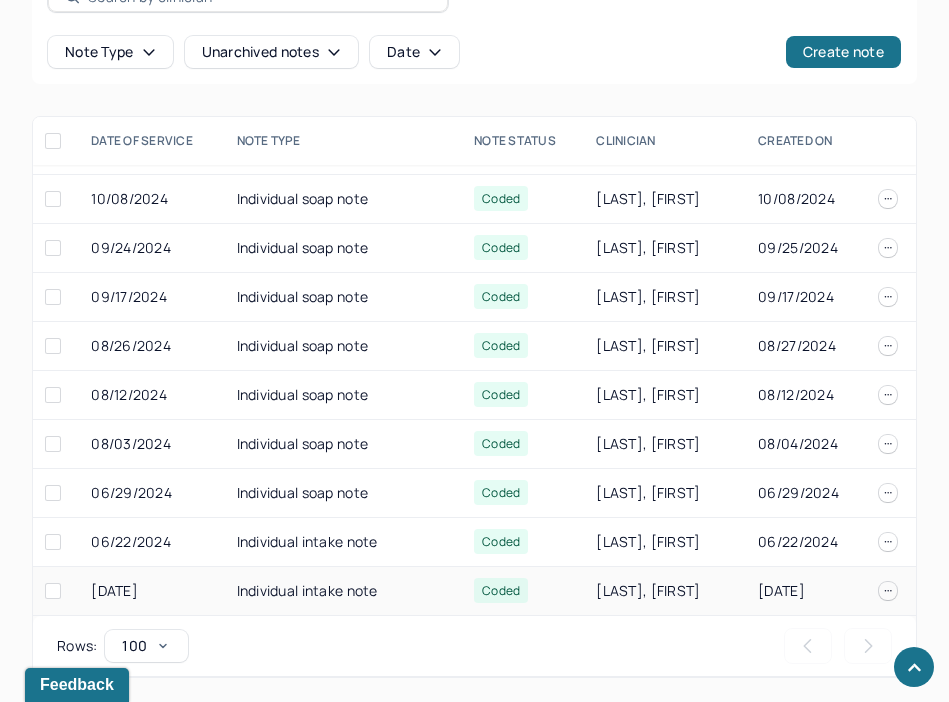 click on "Individual intake note" at bounding box center (344, 591) 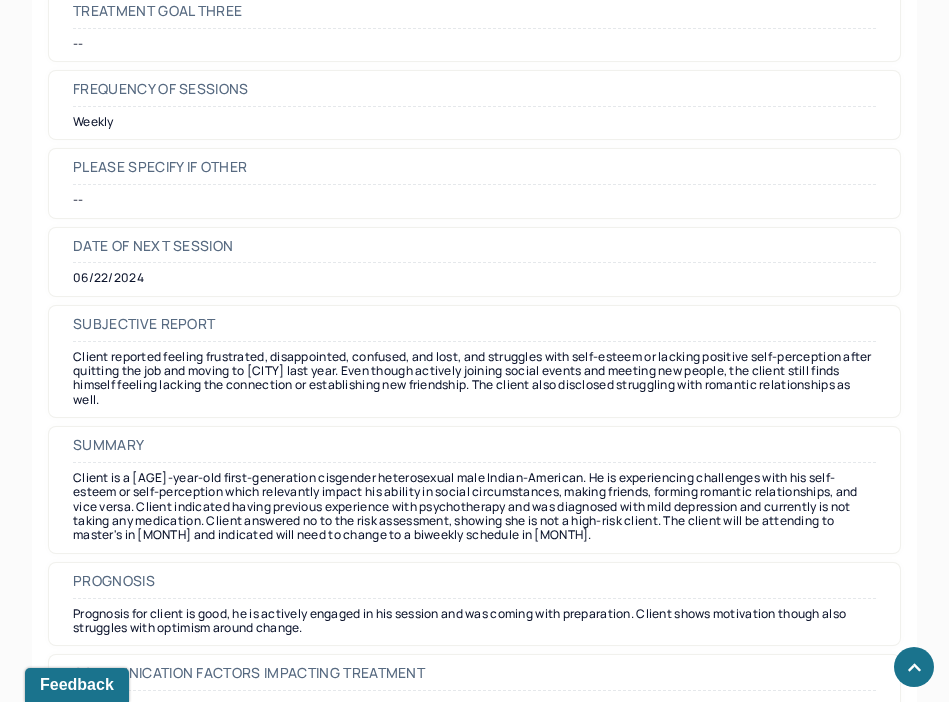 scroll, scrollTop: 9101, scrollLeft: 0, axis: vertical 